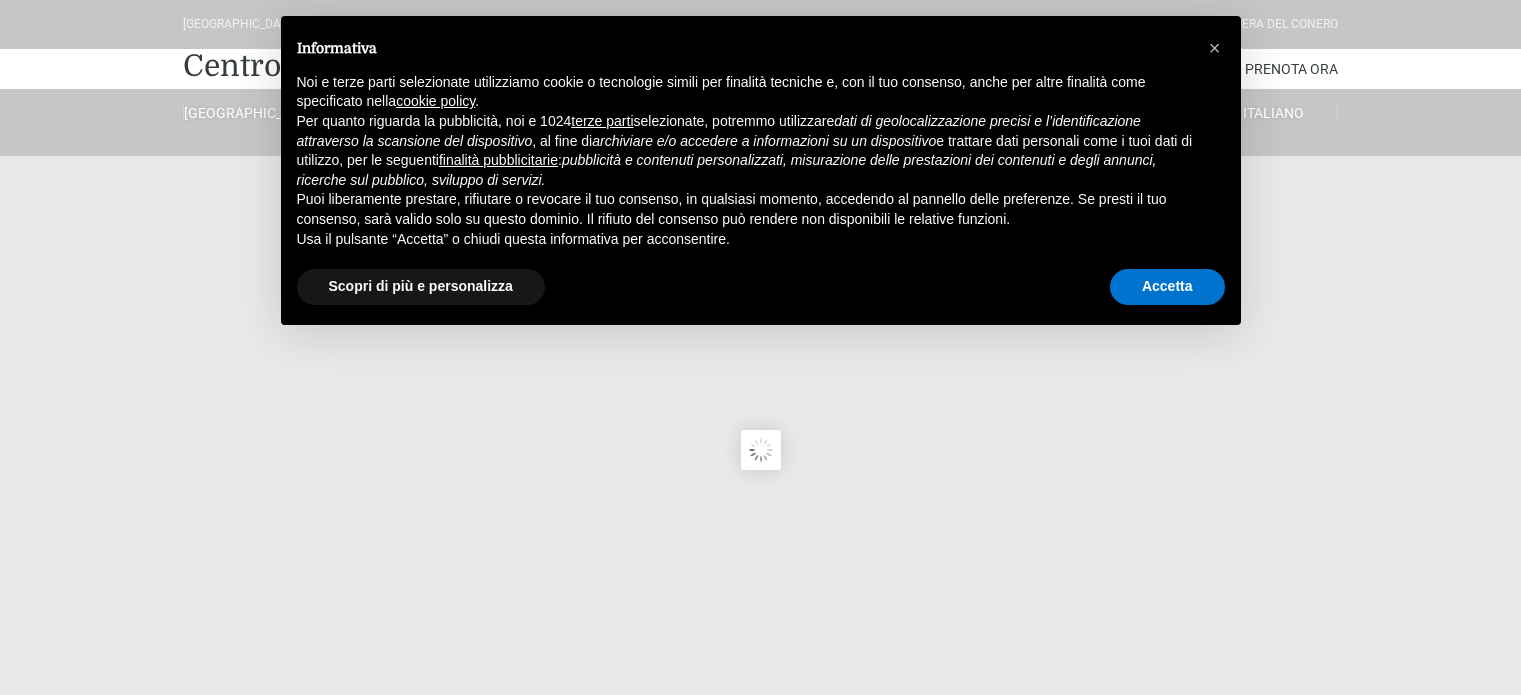 scroll, scrollTop: 0, scrollLeft: 0, axis: both 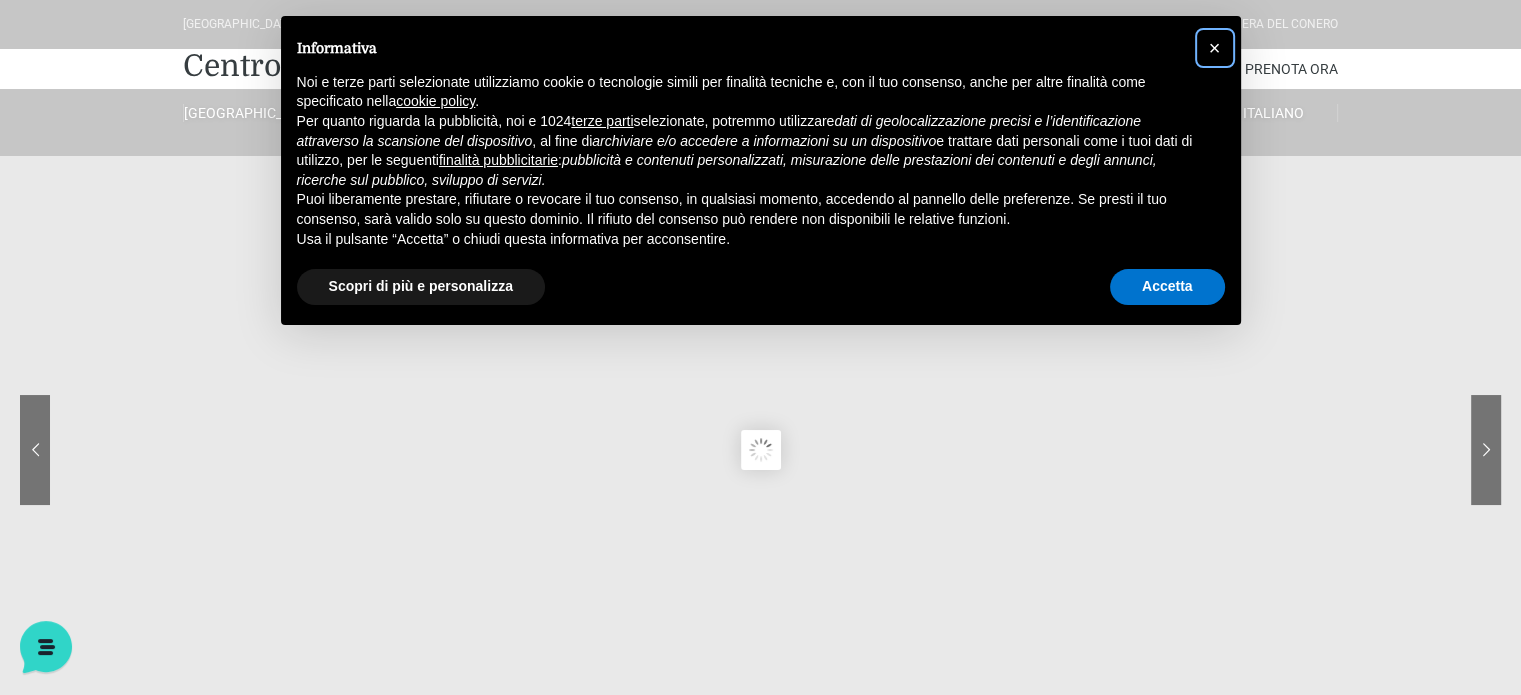 click on "×" at bounding box center [1215, 48] 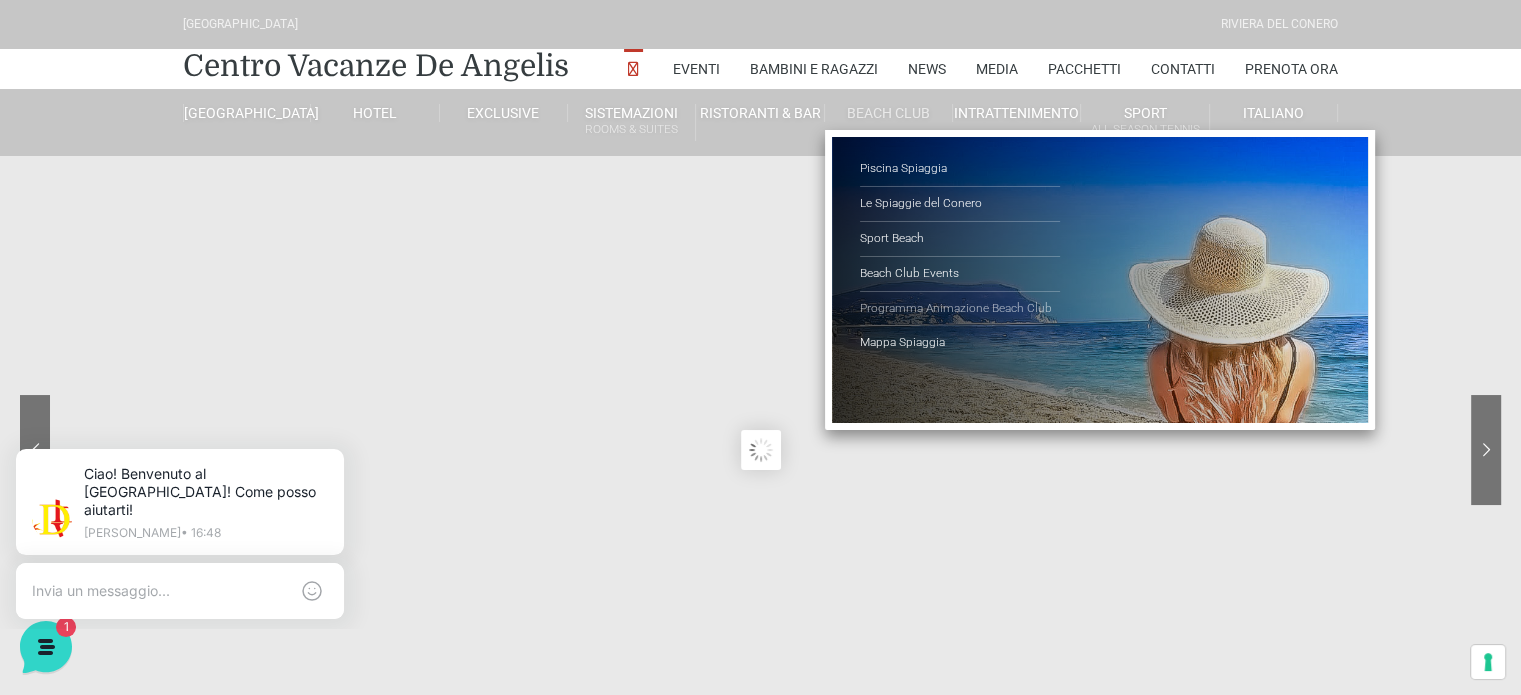 click on "Programma Animazione Beach Club" at bounding box center (960, 309) 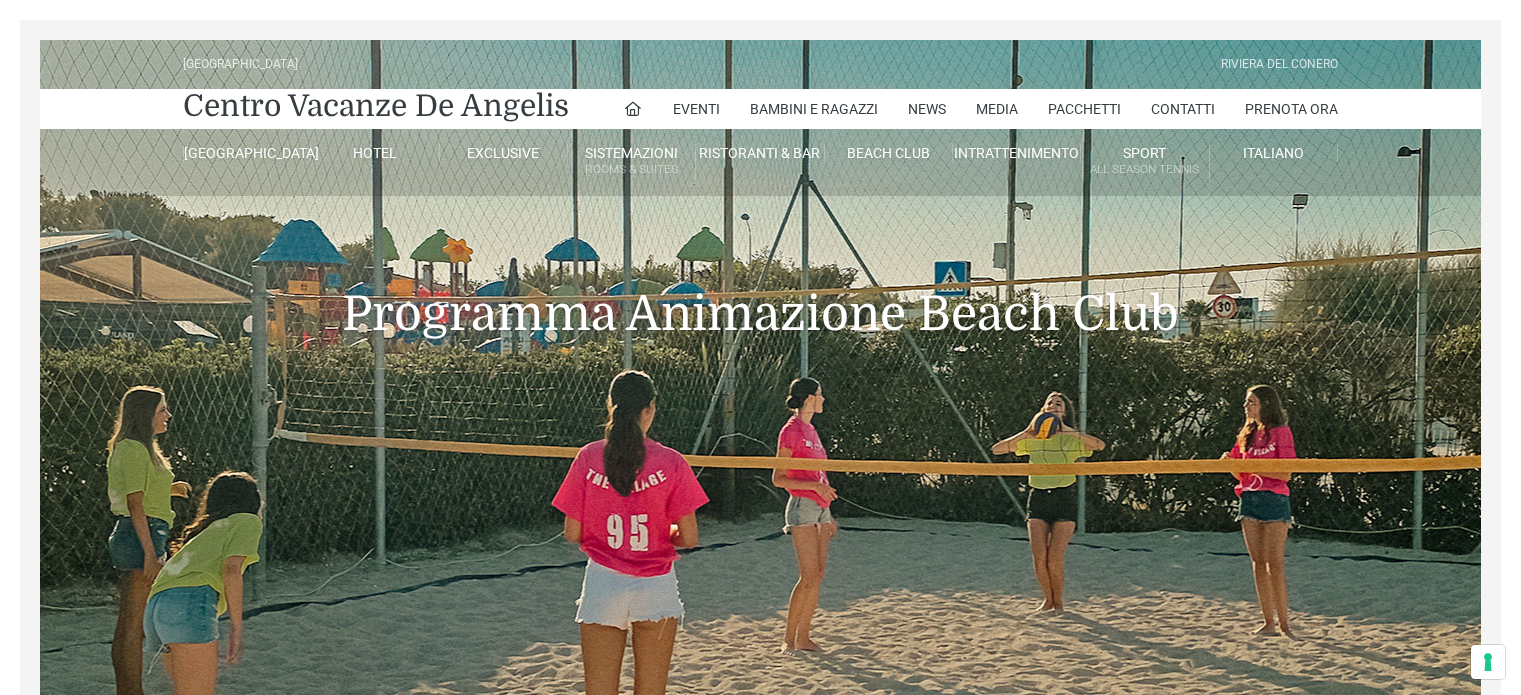scroll, scrollTop: 0, scrollLeft: 0, axis: both 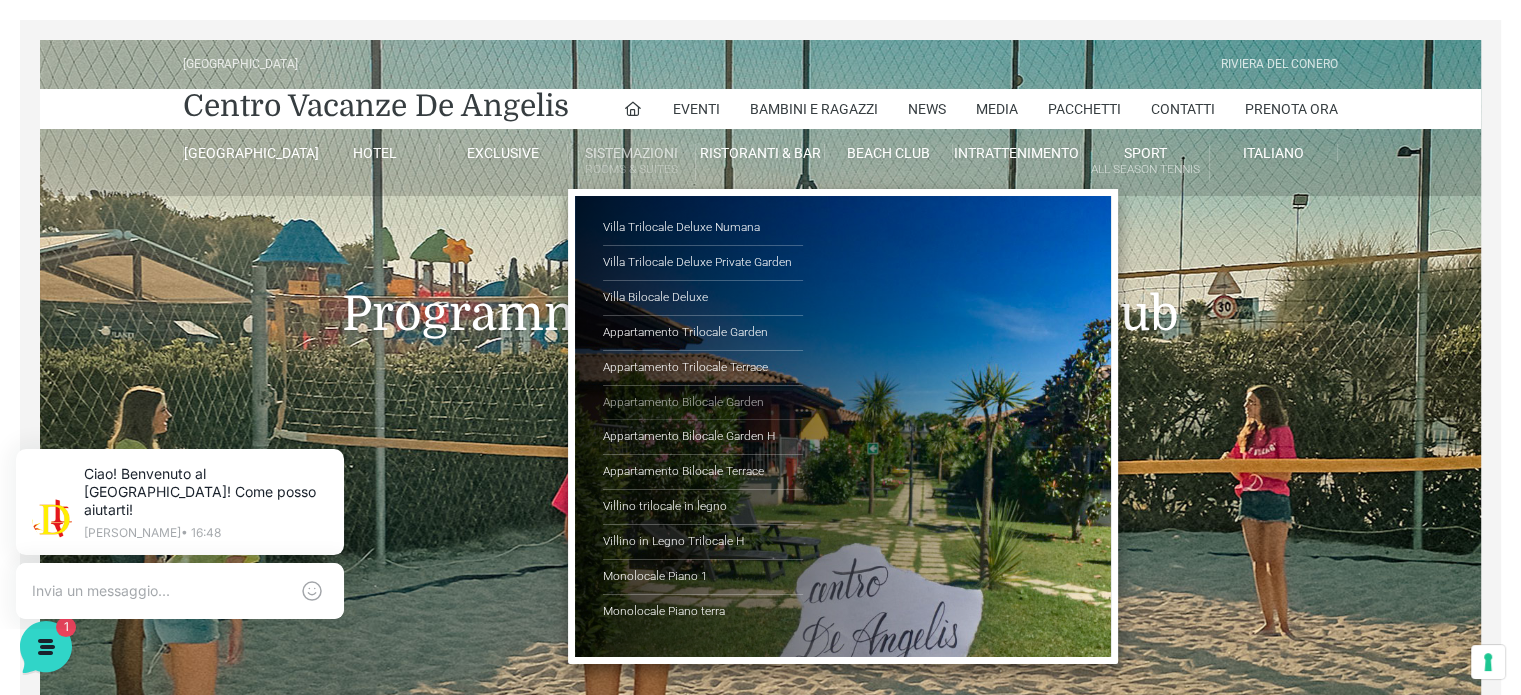 click on "Appartamento Bilocale Garden" at bounding box center (703, 403) 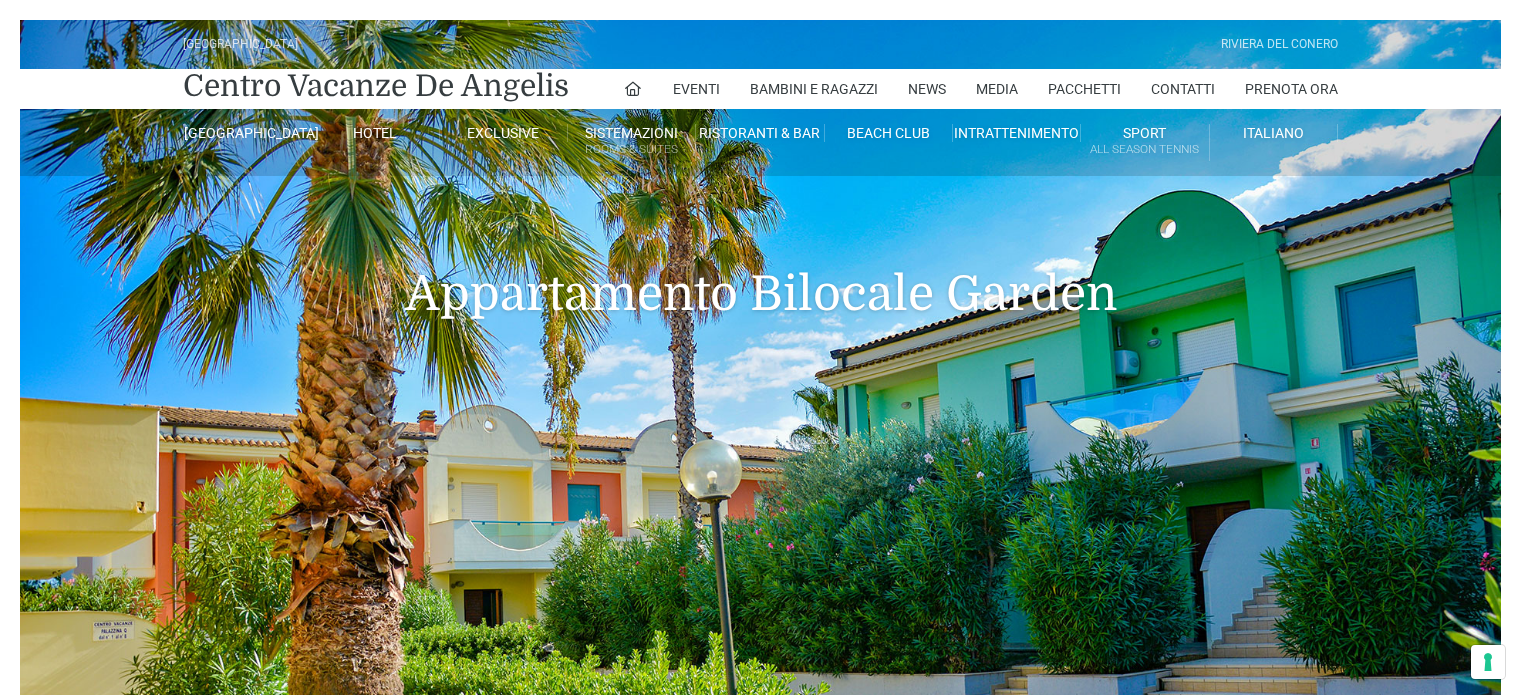 scroll, scrollTop: 0, scrollLeft: 0, axis: both 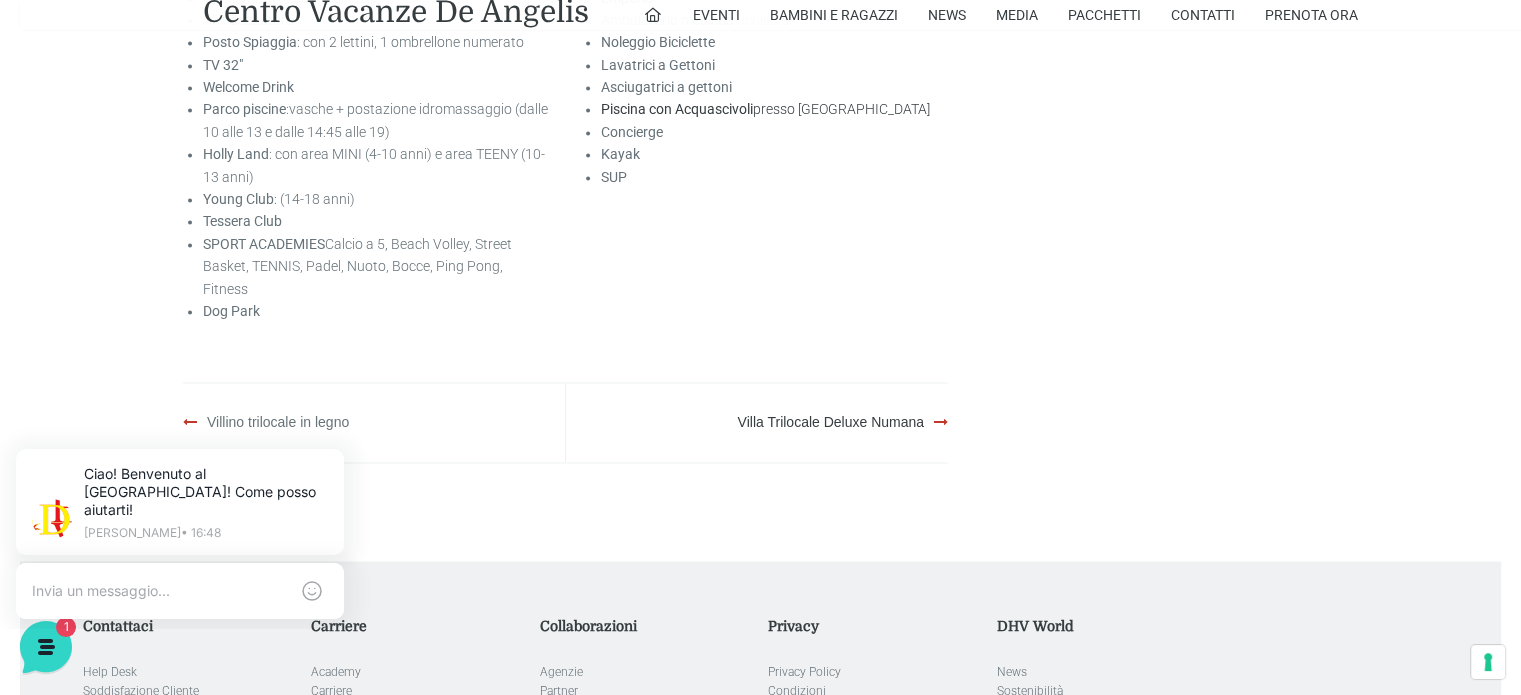 click on "Villino trilocale in legno" at bounding box center [278, 422] 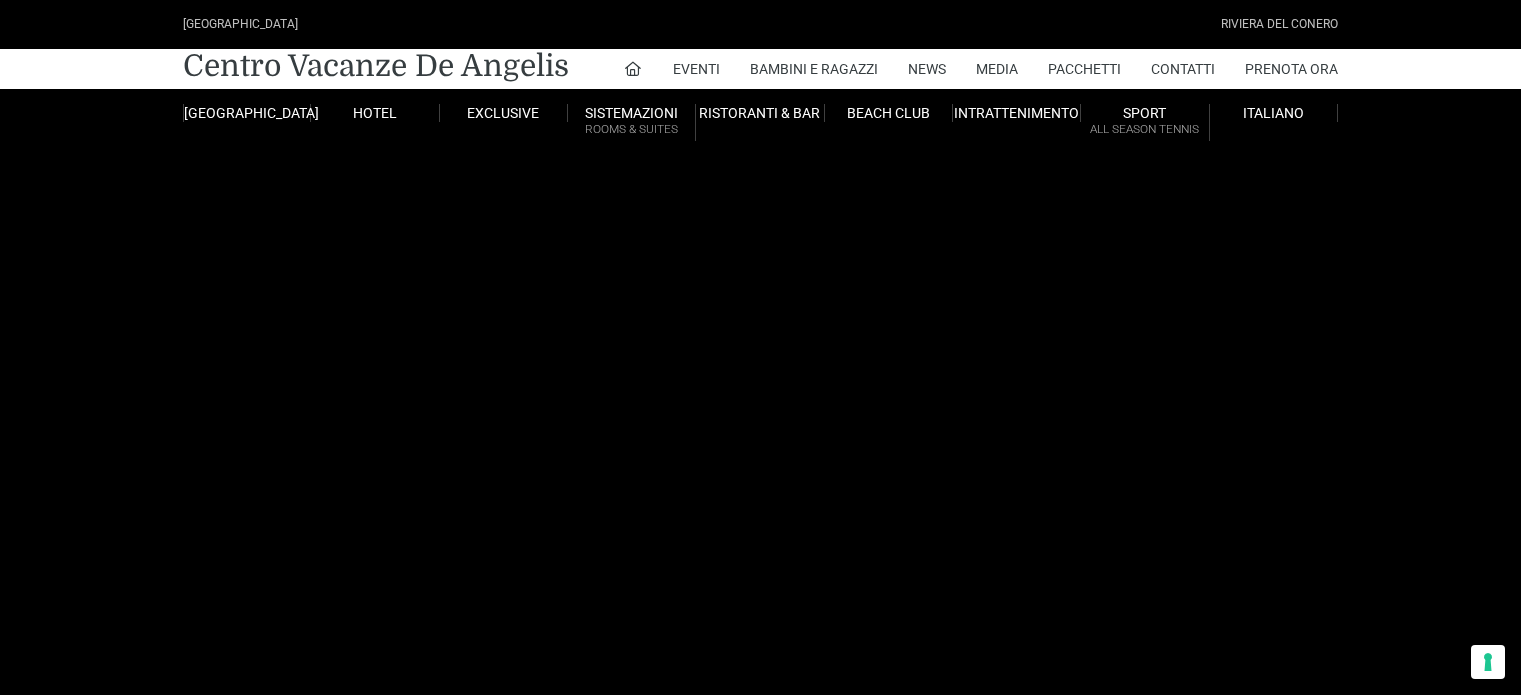 scroll, scrollTop: 0, scrollLeft: 0, axis: both 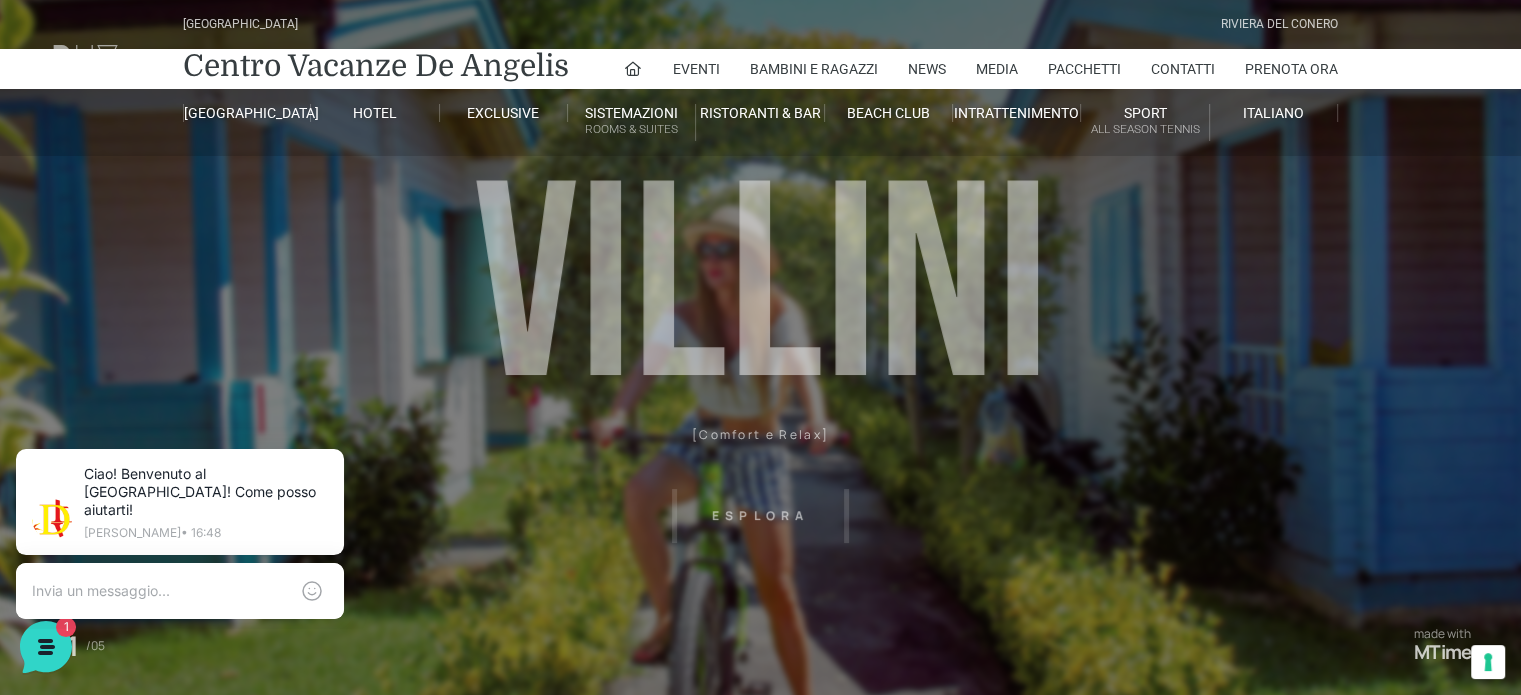 click on "[GEOGRAPHIC_DATA]
[GEOGRAPHIC_DATA]
Centro Vacanze [GEOGRAPHIC_DATA]
Eventi
Miss Italia
Cerimonie
Team building
Bambini e Ragazzi
Holly Beach Club
Holly Teeny Club
[PERSON_NAME] Club
Piscine
Iscrizioni Holly Club
News
Media
Pacchetti
Contatti
Prenota Ora
[GEOGRAPHIC_DATA]
Parco Piscine
Oasi Naturale
Cappellina
Sala Convegni
[GEOGRAPHIC_DATA]
Store
Concierge
Colonnina Ricarica
Mappa del Villaggio
Hotel
Suite Prestige
Camera Prestige
Camera Suite H
Sala Meeting
Exclusive
[GEOGRAPHIC_DATA]
Dimora Padronale
Villa 601 Alpine
Villa Classic
Bilocale Garden Gold
Sistemazioni Rooms & Suites
[GEOGRAPHIC_DATA] Deluxe Numana
Villa Trilocale Deluxe Private Garden
Villa Bilocale Deluxe
Appartamento Trilocale Garden" at bounding box center [760, 450] 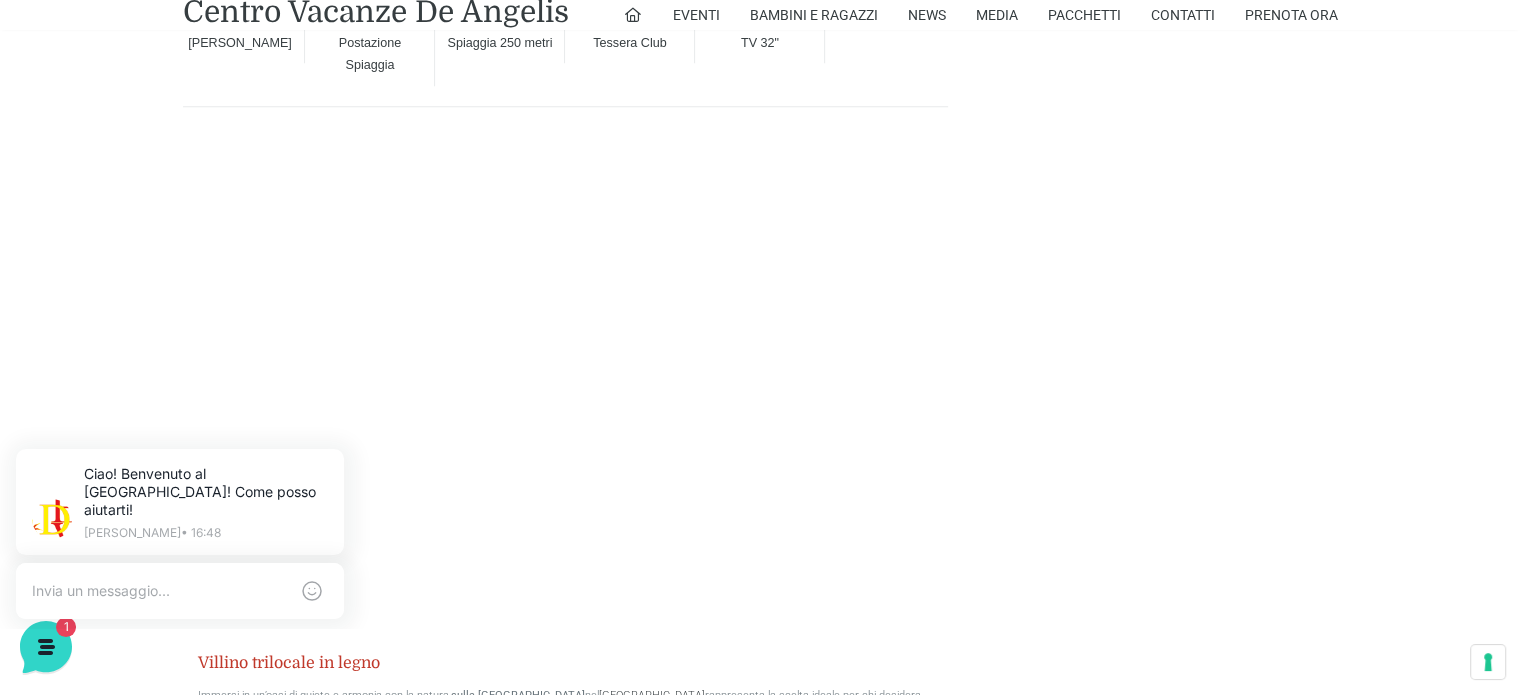 scroll, scrollTop: 1760, scrollLeft: 0, axis: vertical 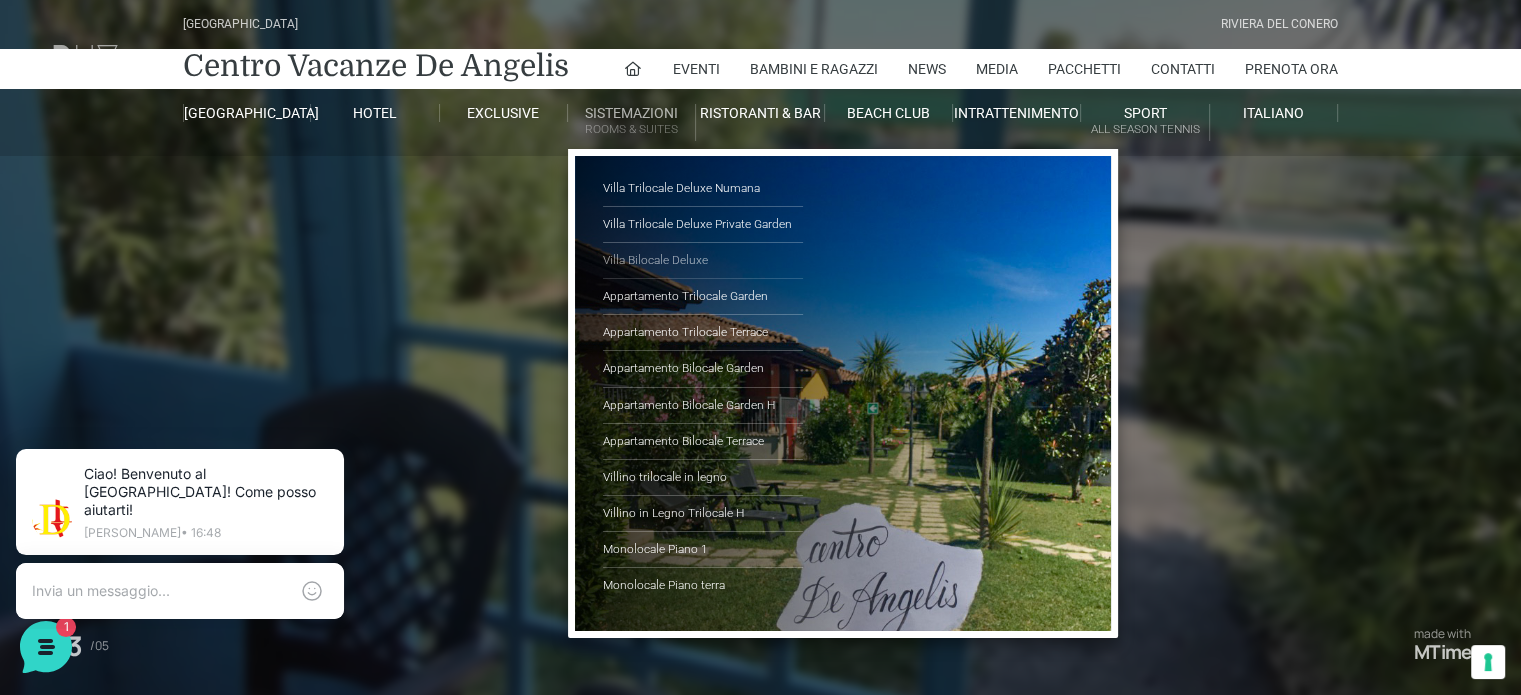 click on "Villa Bilocale Deluxe" at bounding box center (703, 261) 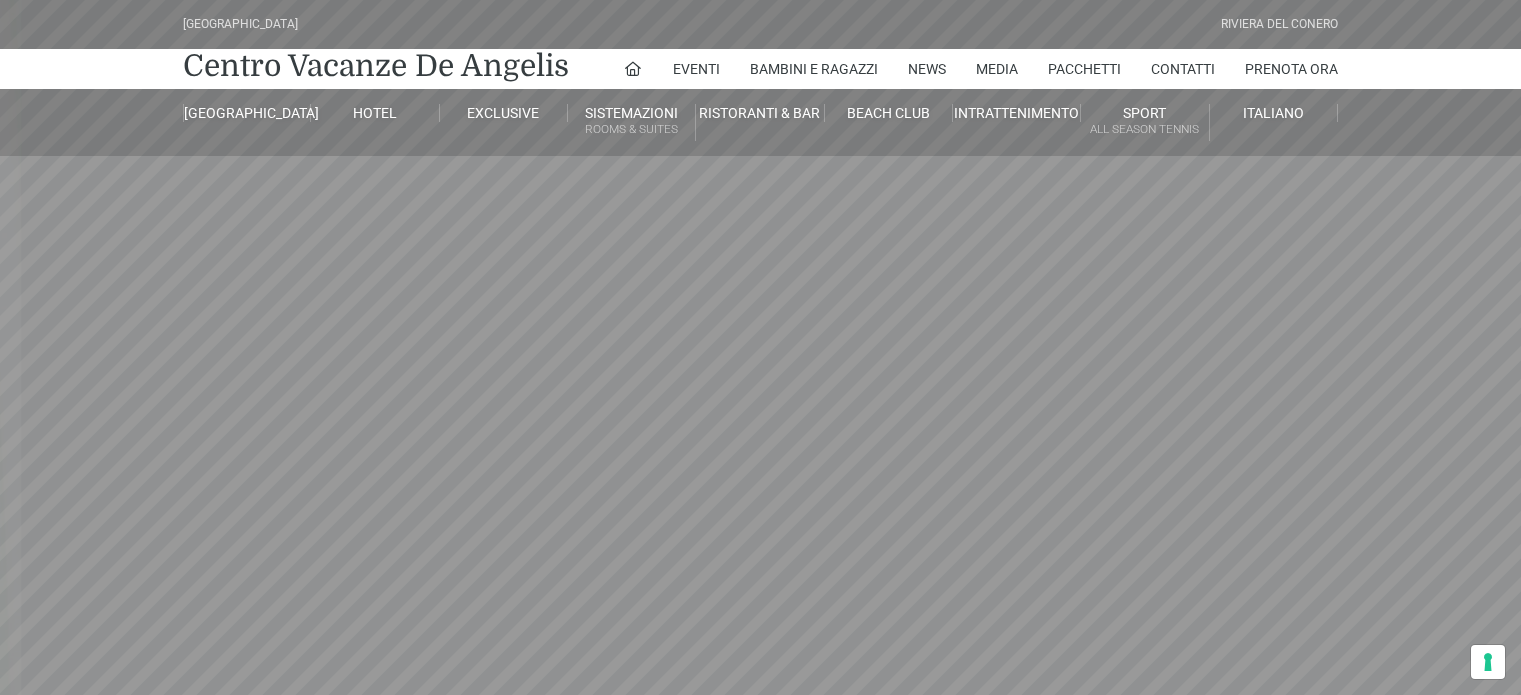 scroll, scrollTop: 0, scrollLeft: 0, axis: both 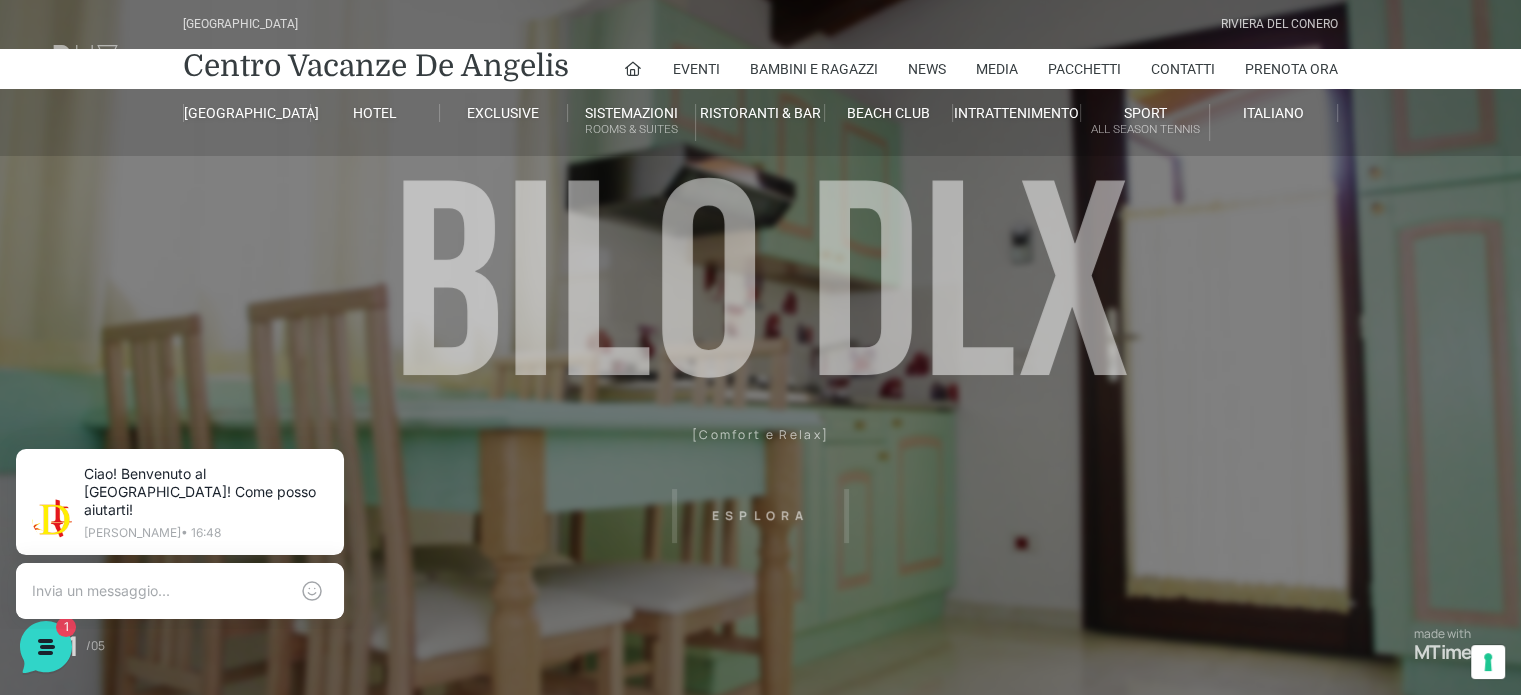 click on "[GEOGRAPHIC_DATA]
[GEOGRAPHIC_DATA]
Centro Vacanze [GEOGRAPHIC_DATA]
Eventi
Miss Italia
Cerimonie
Team building
Bambini e Ragazzi
Holly Beach Club
Holly Teeny Club
[PERSON_NAME] Club
Piscine
Iscrizioni Holly Club
News
Media
Pacchetti
Contatti
Prenota Ora
[GEOGRAPHIC_DATA]
Parco Piscine
Oasi Naturale
Cappellina
Sala Convegni
[GEOGRAPHIC_DATA]
Store
Concierge
Colonnina Ricarica
Mappa del Villaggio
Hotel
Suite Prestige
Camera Prestige
Camera Suite H
Sala Meeting
Exclusive
[GEOGRAPHIC_DATA]
Dimora Padronale
Villa 601 Alpine
Villa Classic
Bilocale Garden Gold
Sistemazioni Rooms & Suites
[GEOGRAPHIC_DATA] Deluxe Numana
Villa Trilocale Deluxe Private Garden
Villa Bilocale Deluxe
Appartamento Trilocale Garden" at bounding box center (760, 450) 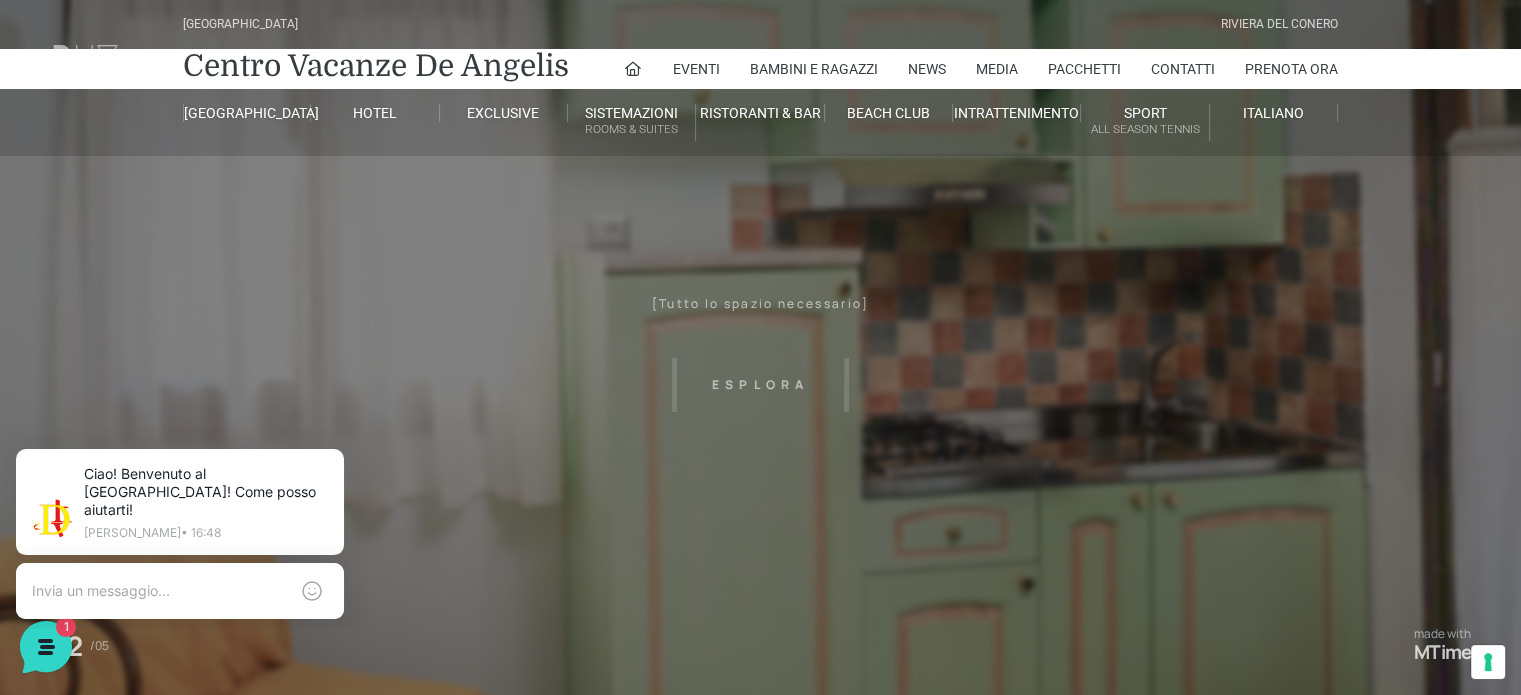 click on "Villaggio Hotel Resort
Riviera Del Conero
Centro Vacanze De Angelis
Eventi
Miss Italia
Cerimonie
Team building
Bambini e Ragazzi
Holly Beach Club
Holly Teeny Club
Holly Young Club
Piscine
Iscrizioni Holly Club
News
Media
Pacchetti
Contatti
Prenota Ora
De Angelis Resort
Parco Piscine
Oasi Naturale
Cappellina
Sala Convegni
Le Marche
Store
Concierge
Colonnina Ricarica
Mappa del Villaggio
Hotel
Suite Prestige
Camera Prestige
Camera Suite H
Sala Meeting
Exclusive
Villa Luxury
Dimora Padronale
Villa 601 Alpine
Villa Classic
Bilocale Garden Gold
Sistemazioni Rooms & Suites
Villa Trilocale Deluxe Numana
Villa Trilocale Deluxe Private Garden
Villa Bilocale Deluxe
Appartamento Trilocale Garden" at bounding box center (760, 450) 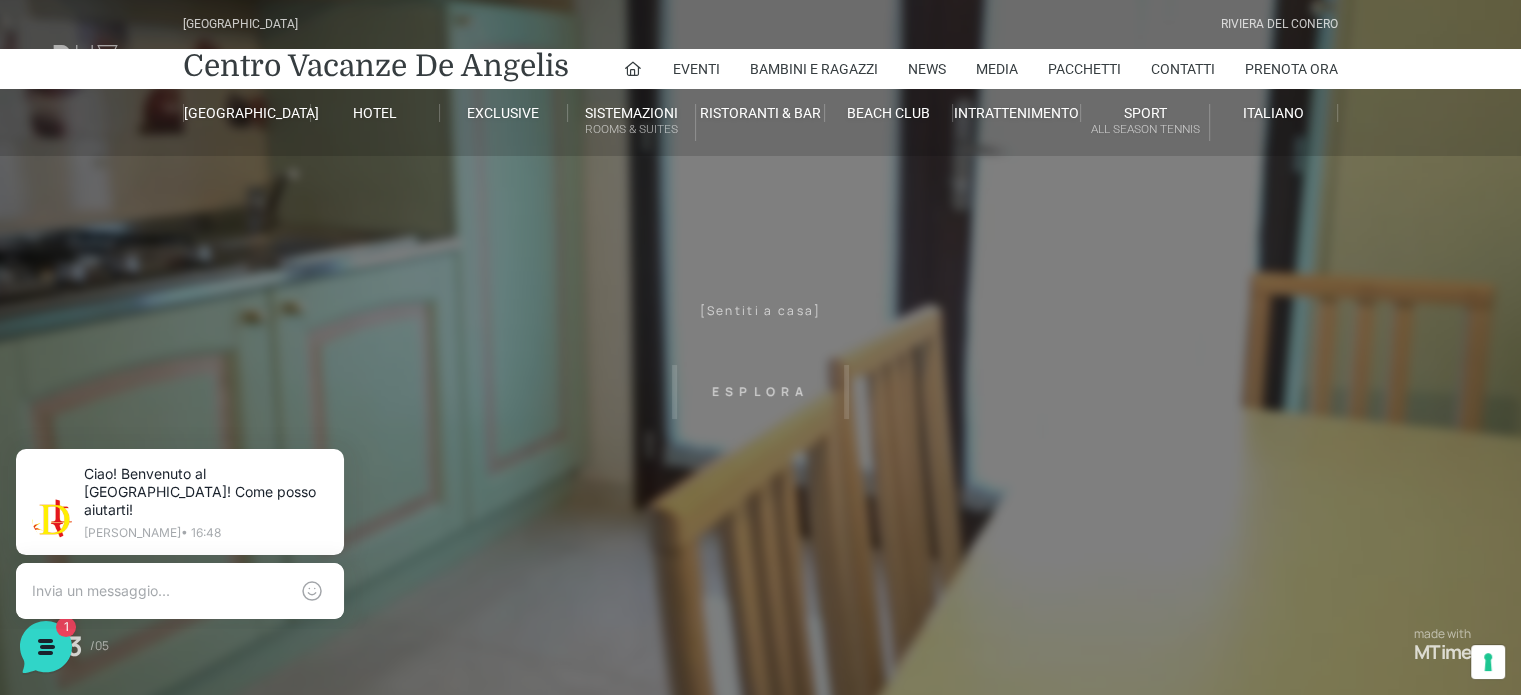 click on "Villaggio Hotel Resort
Riviera Del Conero
Centro Vacanze De Angelis
Eventi
Miss Italia
Cerimonie
Team building
Bambini e Ragazzi
Holly Beach Club
Holly Teeny Club
Holly Young Club
Piscine
Iscrizioni Holly Club
News
Media
Pacchetti
Contatti
Prenota Ora
De Angelis Resort
Parco Piscine
Oasi Naturale
Cappellina
Sala Convegni
Le Marche
Store
Concierge
Colonnina Ricarica
Mappa del Villaggio
Hotel
Suite Prestige
Camera Prestige
Camera Suite H
Sala Meeting
Exclusive
Villa Luxury
Dimora Padronale
Villa 601 Alpine
Villa Classic
Bilocale Garden Gold
Sistemazioni Rooms & Suites
Villa Trilocale Deluxe Numana
Villa Trilocale Deluxe Private Garden
Villa Bilocale Deluxe
Appartamento Trilocale Garden" at bounding box center (760, 450) 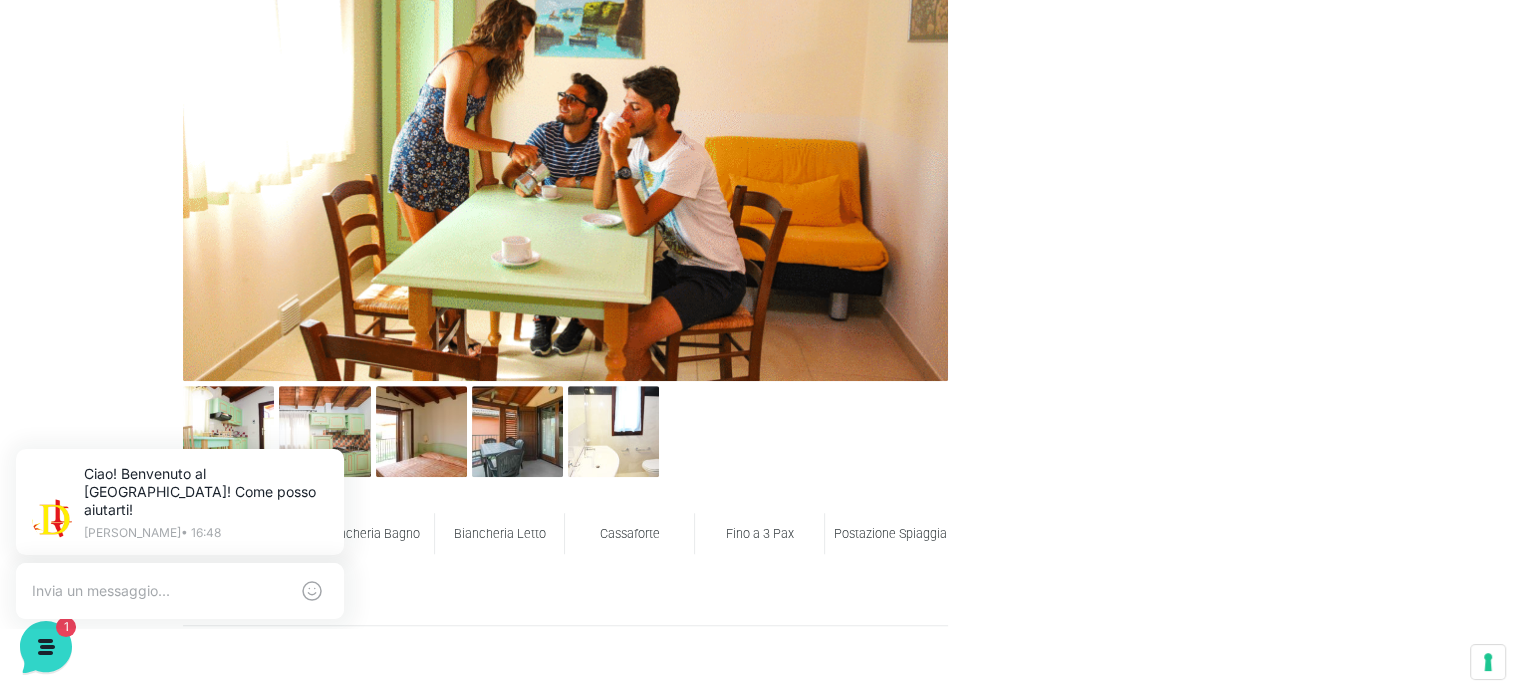 scroll, scrollTop: 924, scrollLeft: 0, axis: vertical 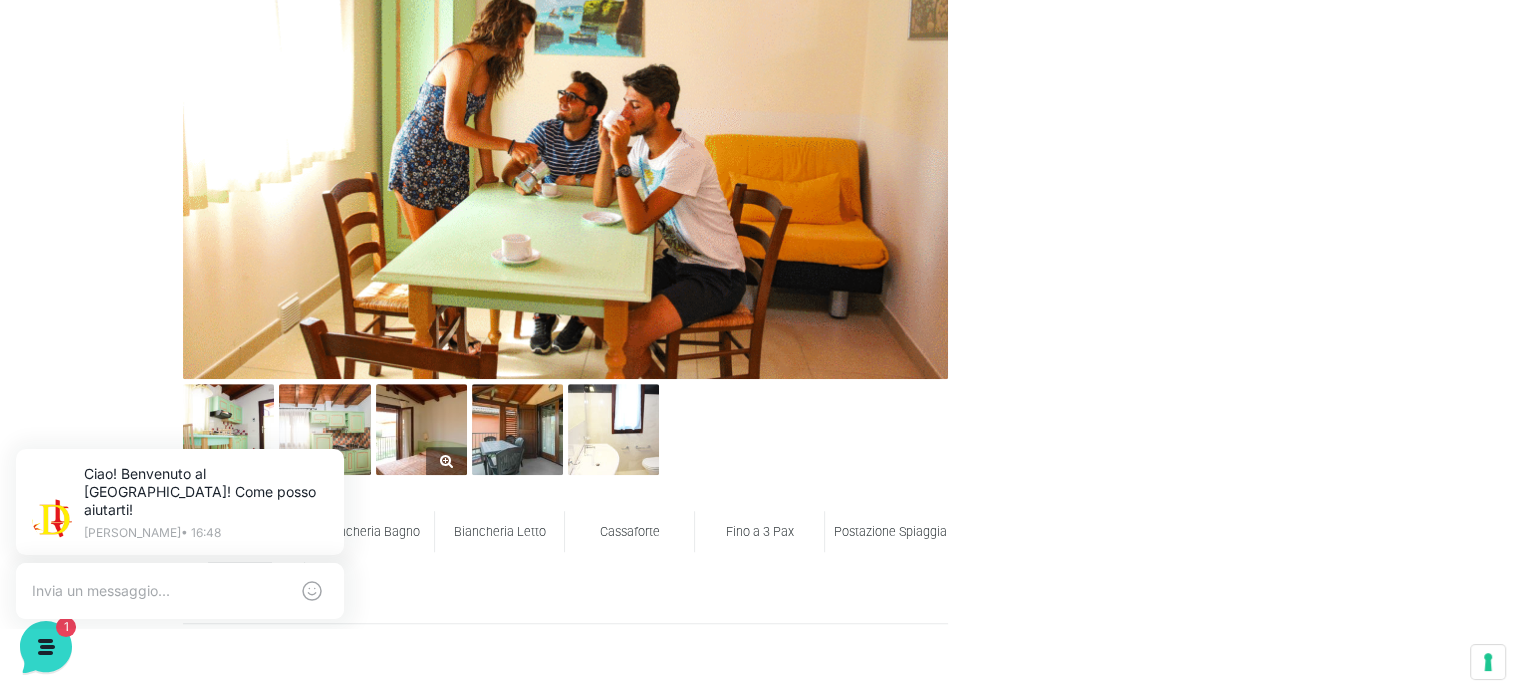 click at bounding box center [421, 429] 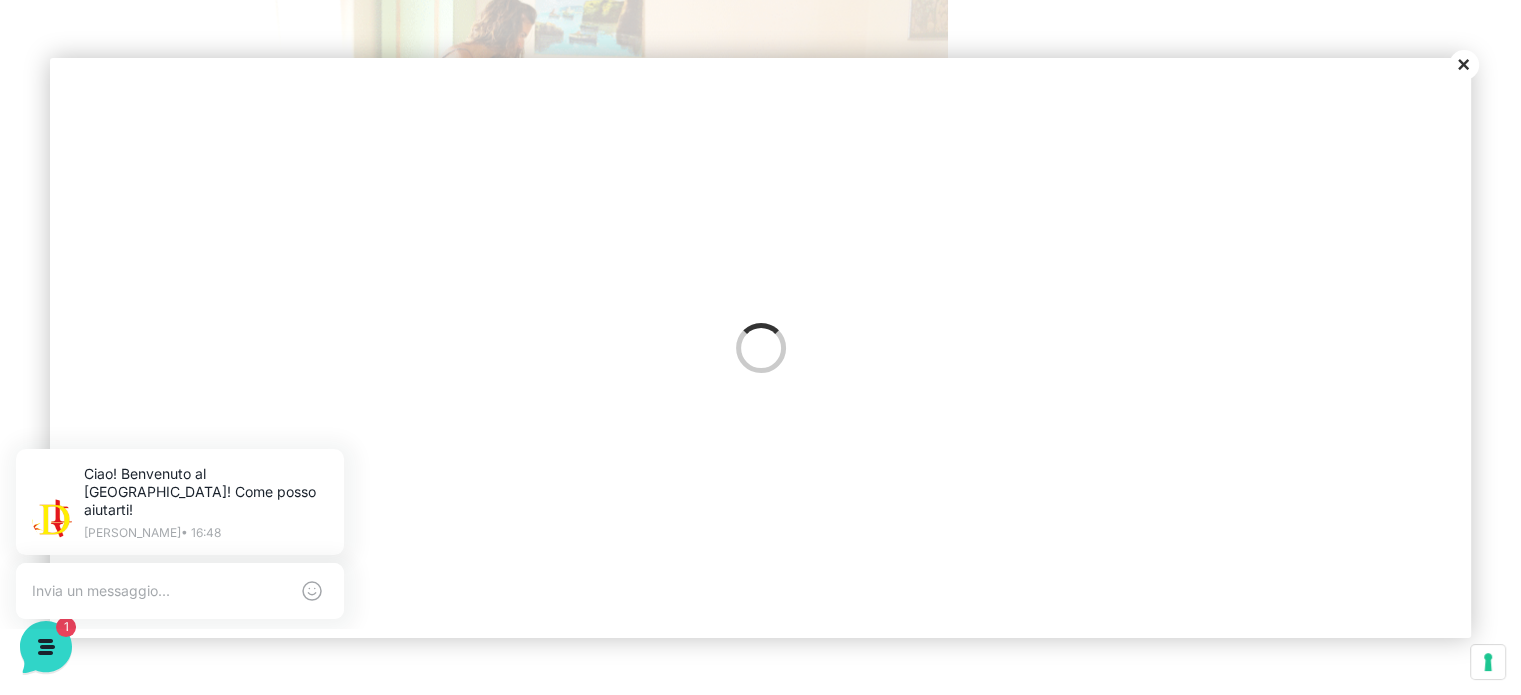scroll, scrollTop: 0, scrollLeft: 0, axis: both 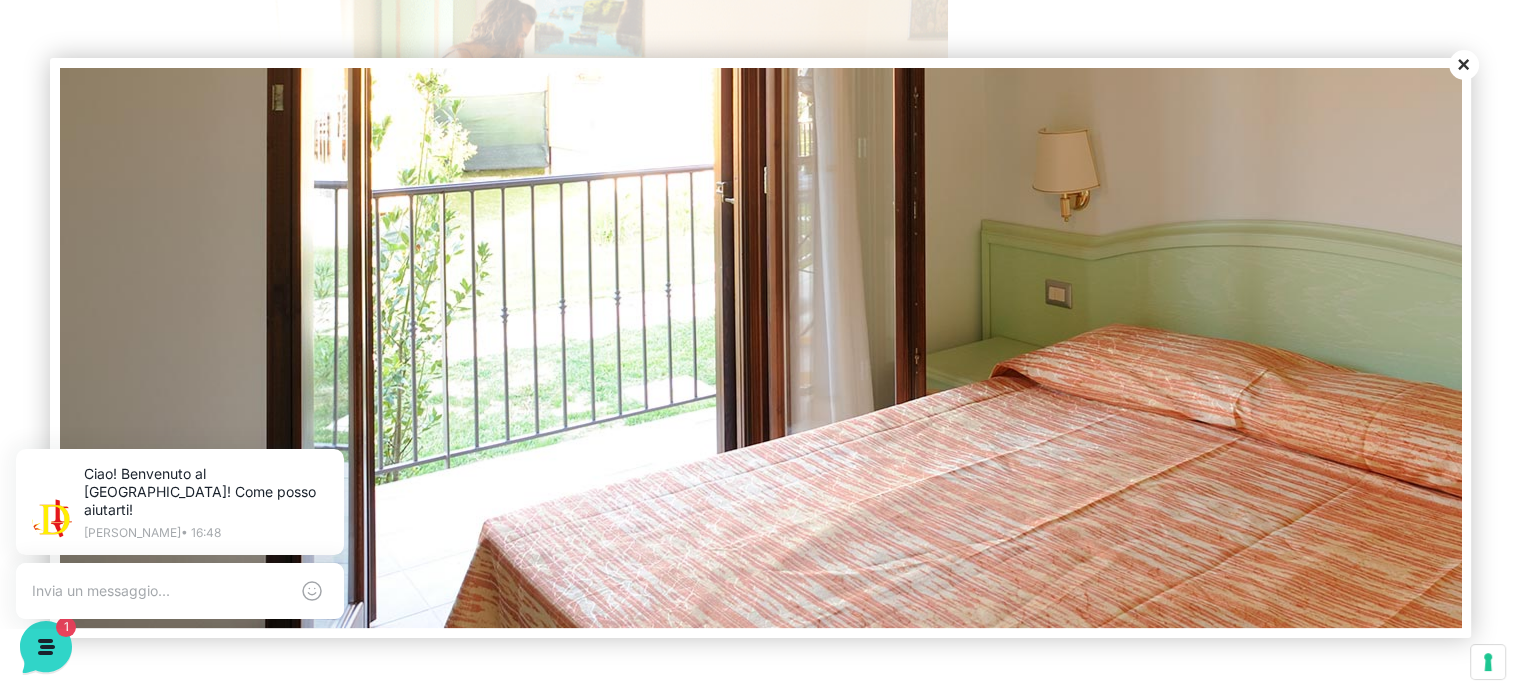 click on "Close" at bounding box center [1464, 65] 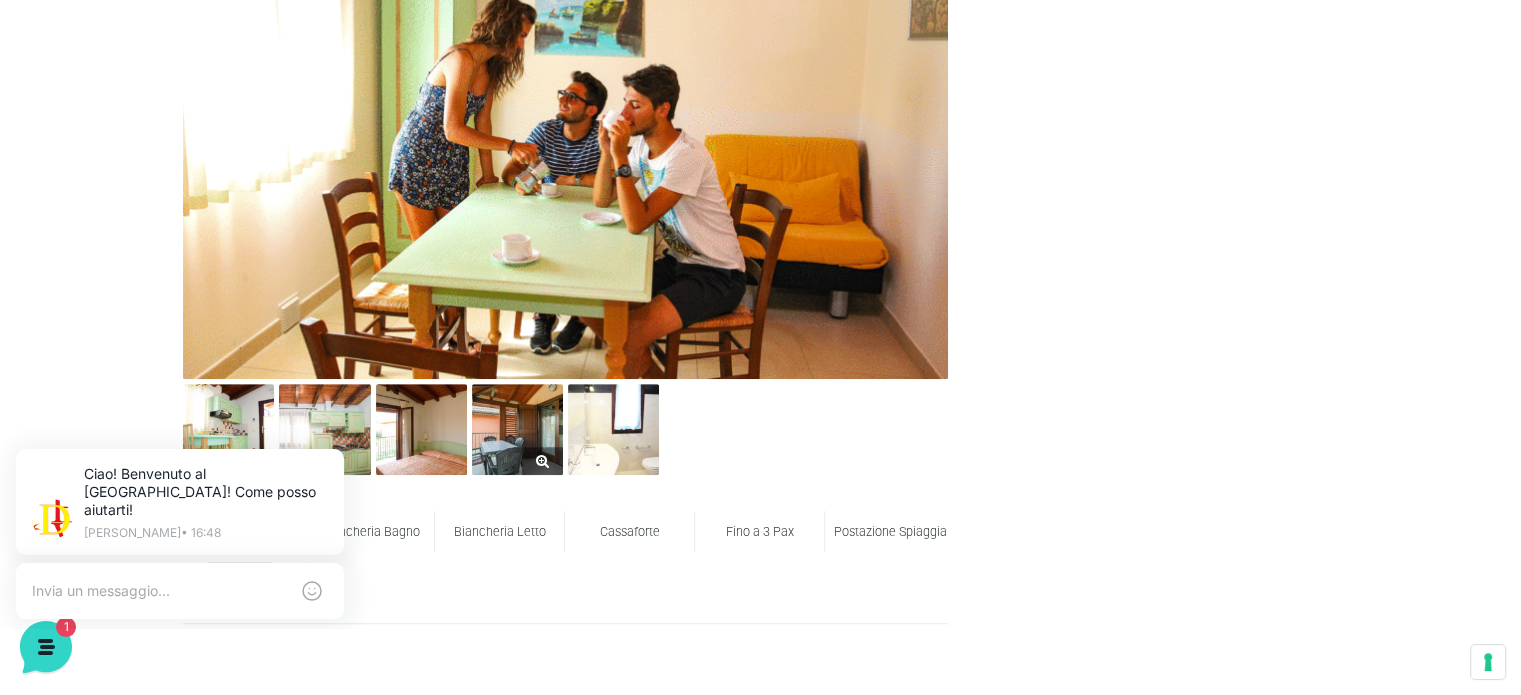 click at bounding box center (517, 429) 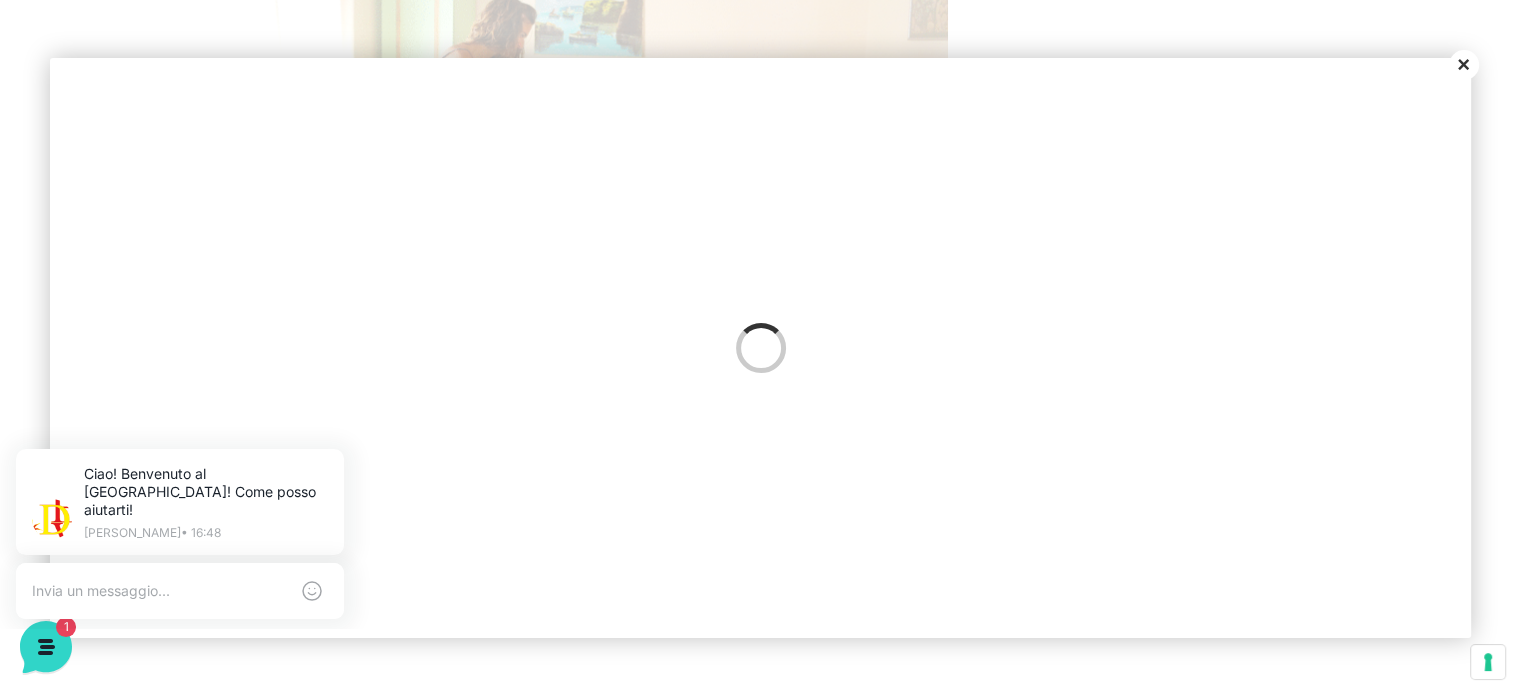 scroll, scrollTop: 0, scrollLeft: 0, axis: both 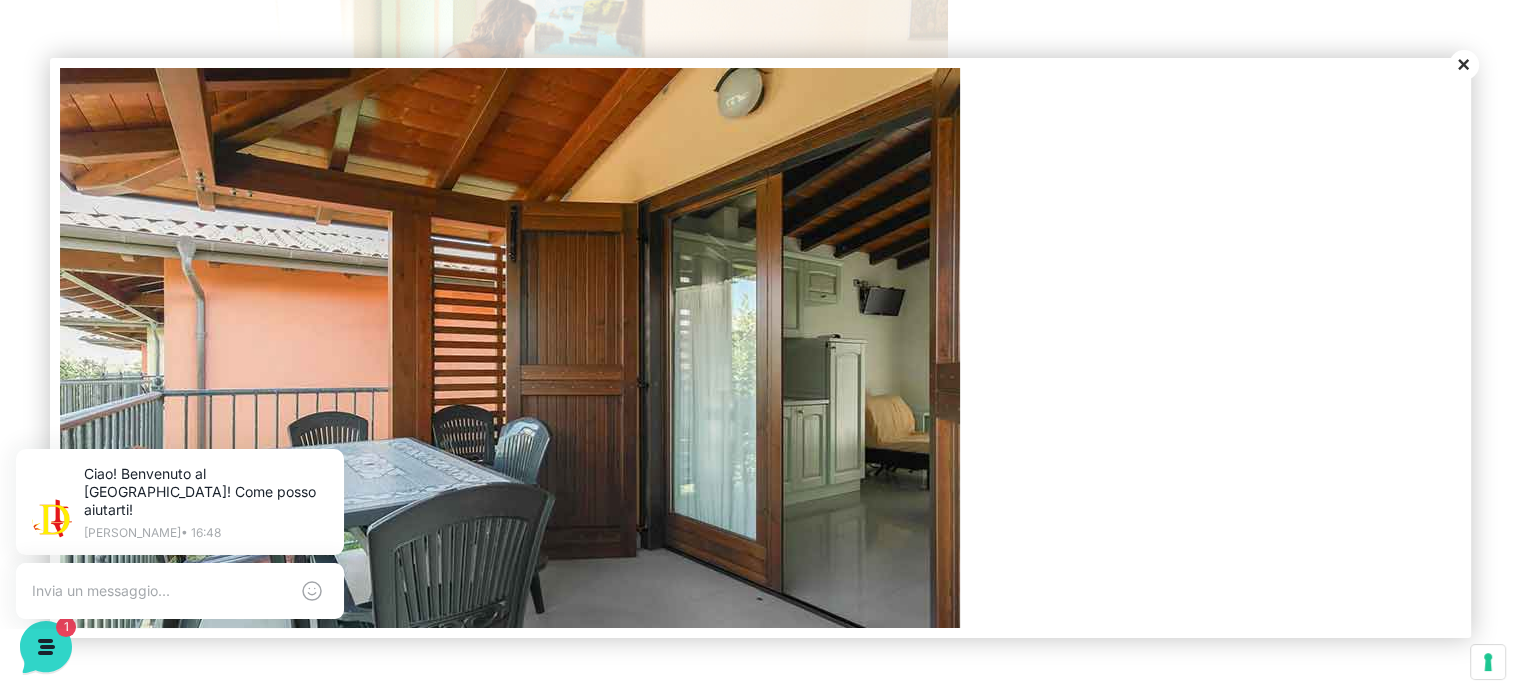 click on "Close" at bounding box center (1464, 65) 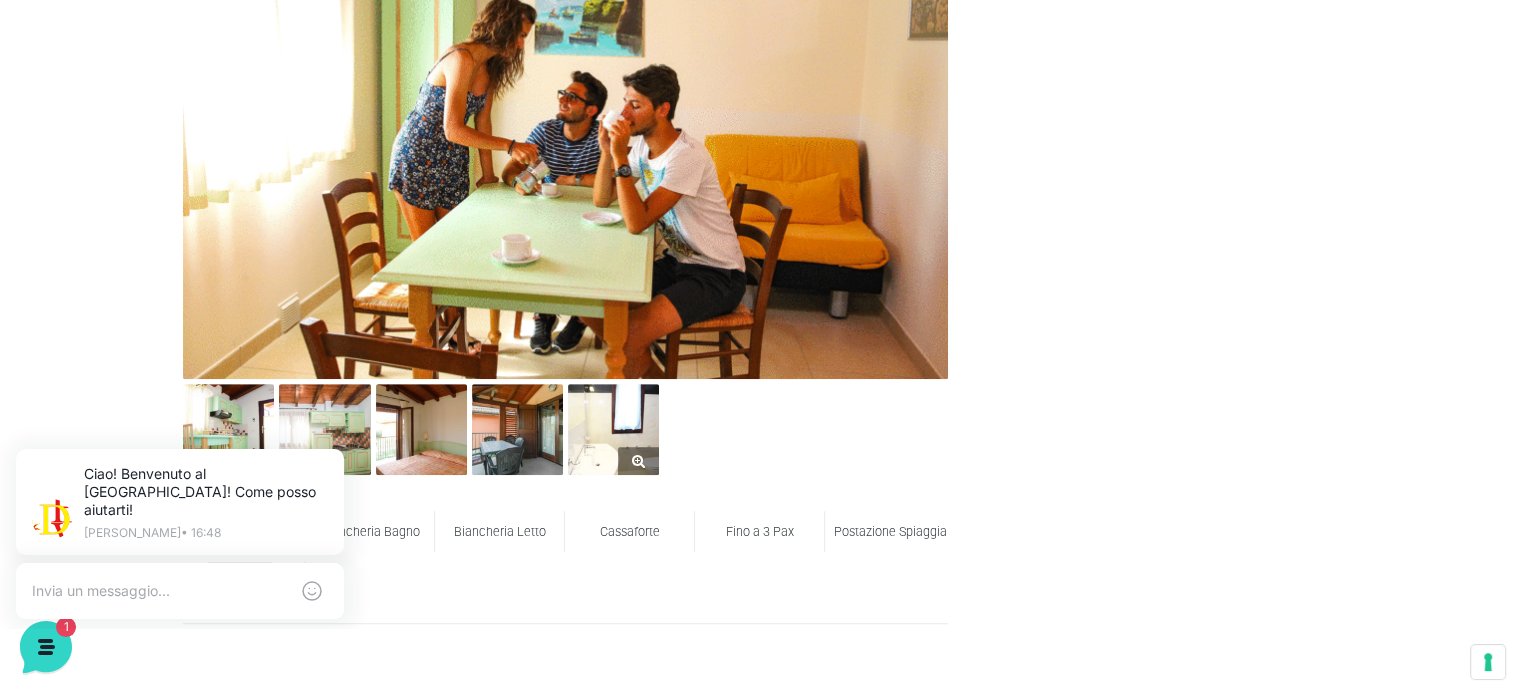 click at bounding box center (613, 429) 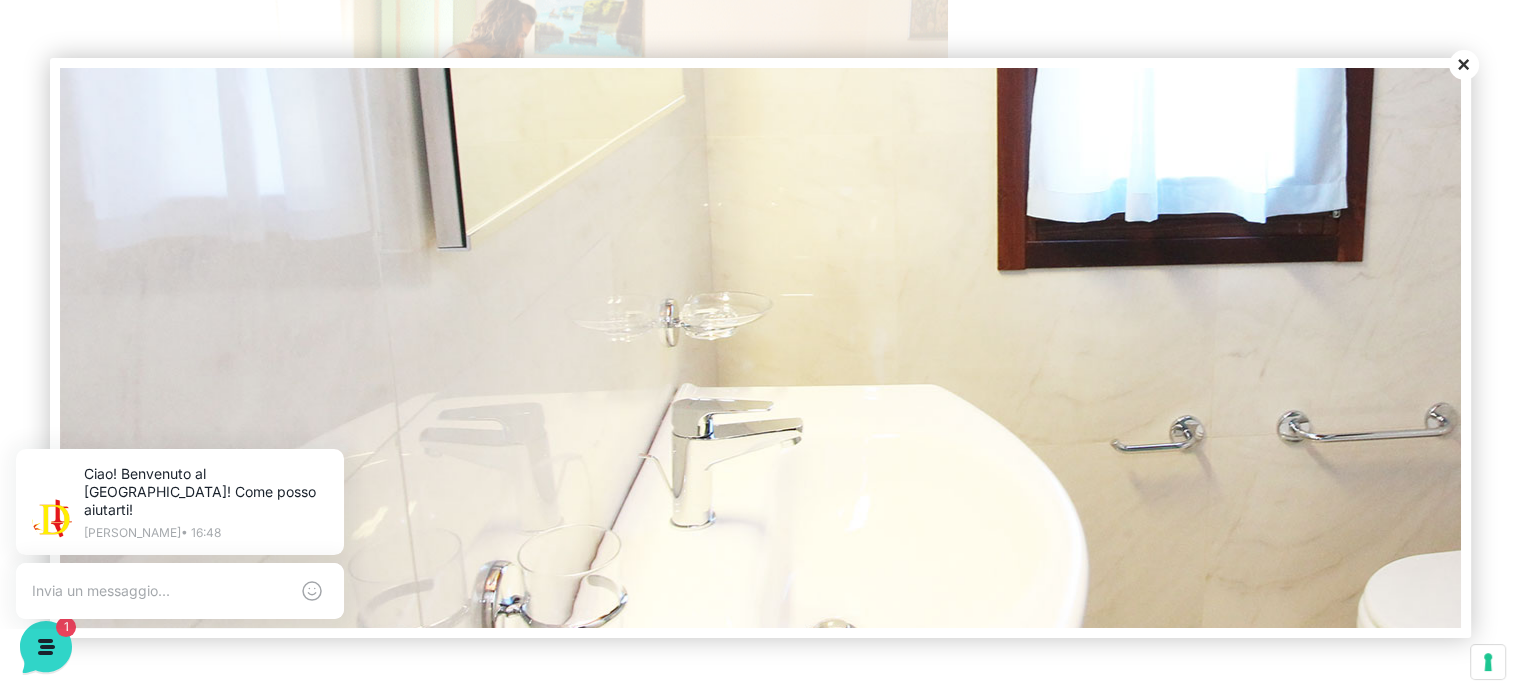 scroll, scrollTop: 472, scrollLeft: 0, axis: vertical 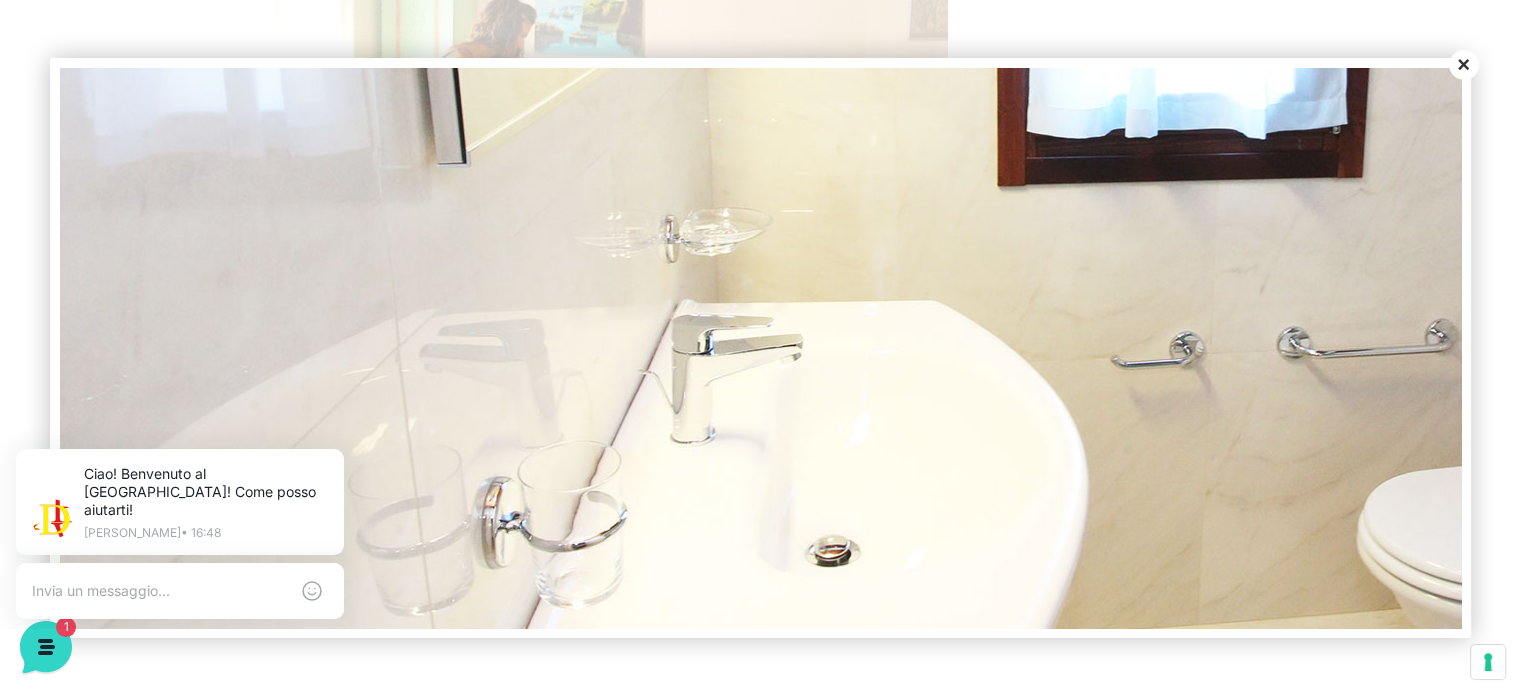 click on "Close" at bounding box center [1464, 65] 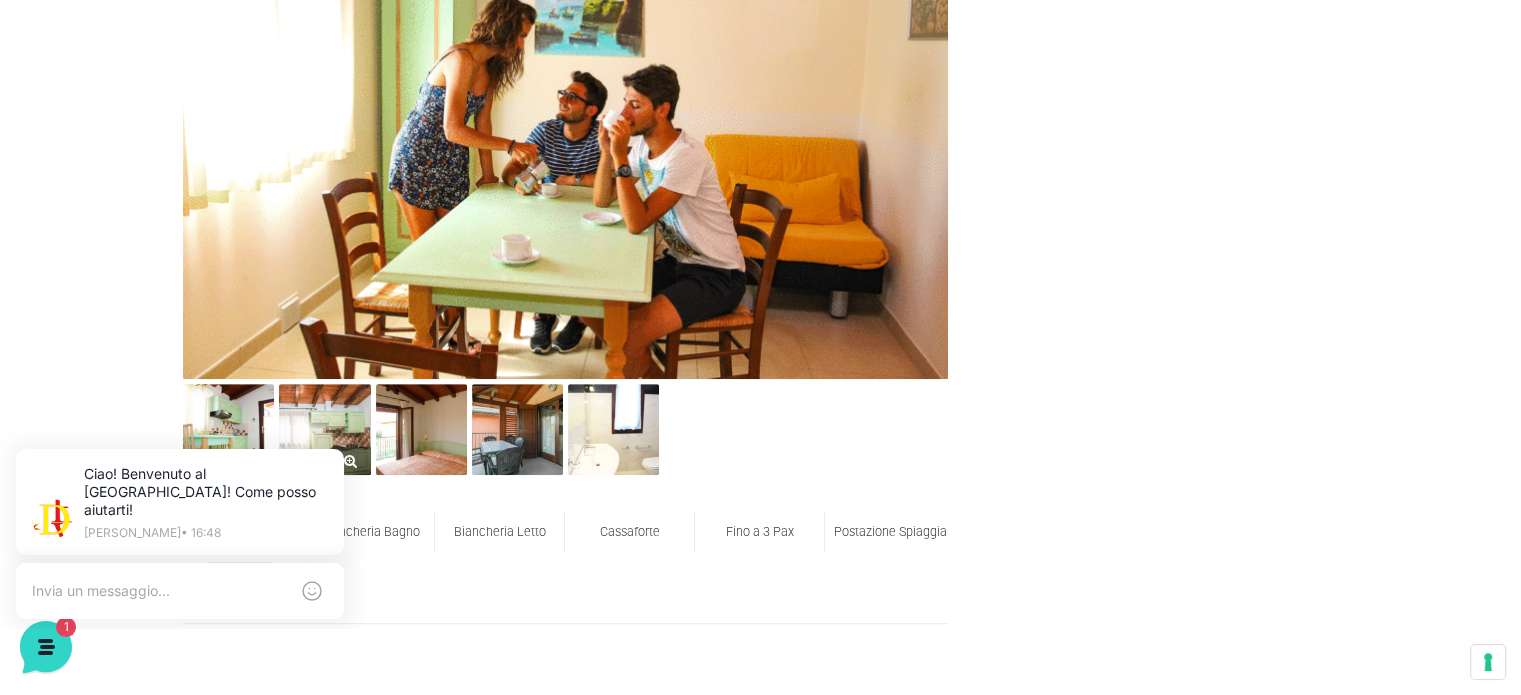 click at bounding box center [324, 429] 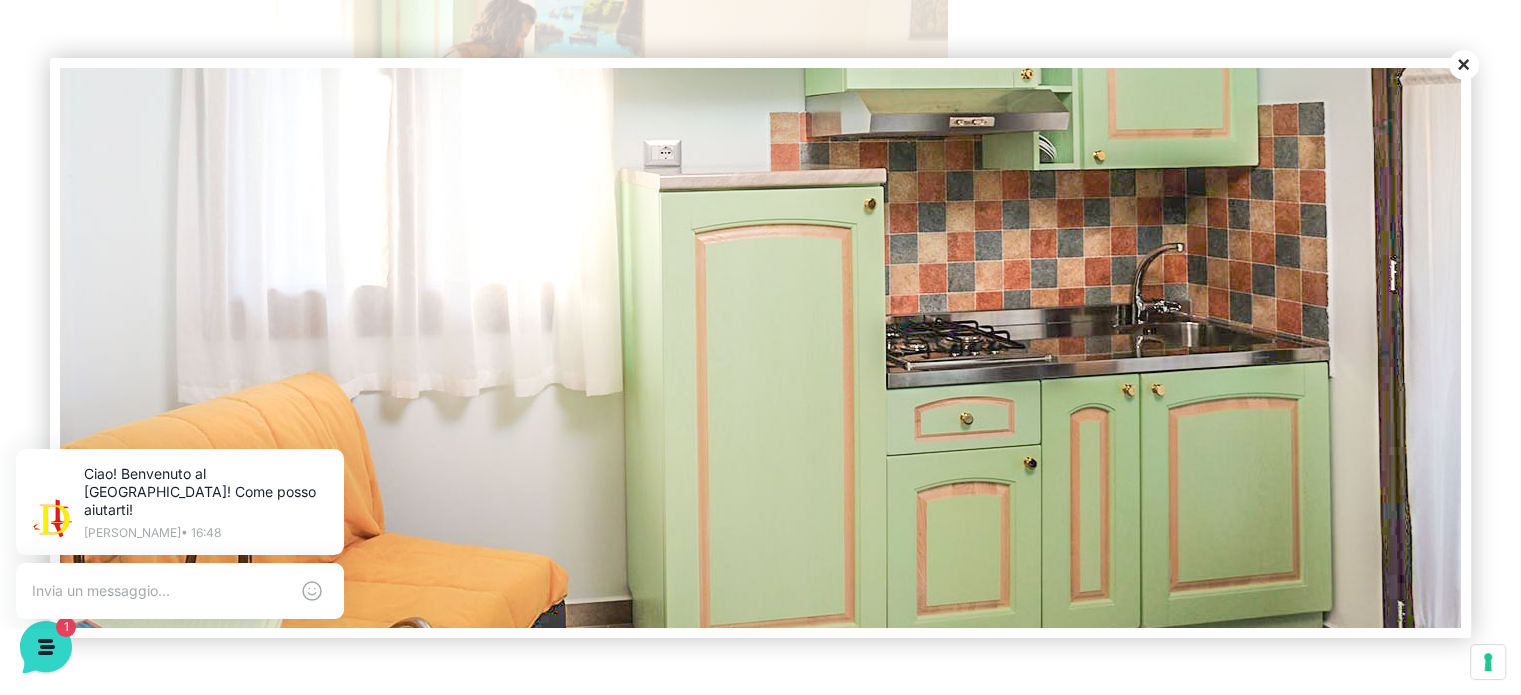 scroll, scrollTop: 535, scrollLeft: 0, axis: vertical 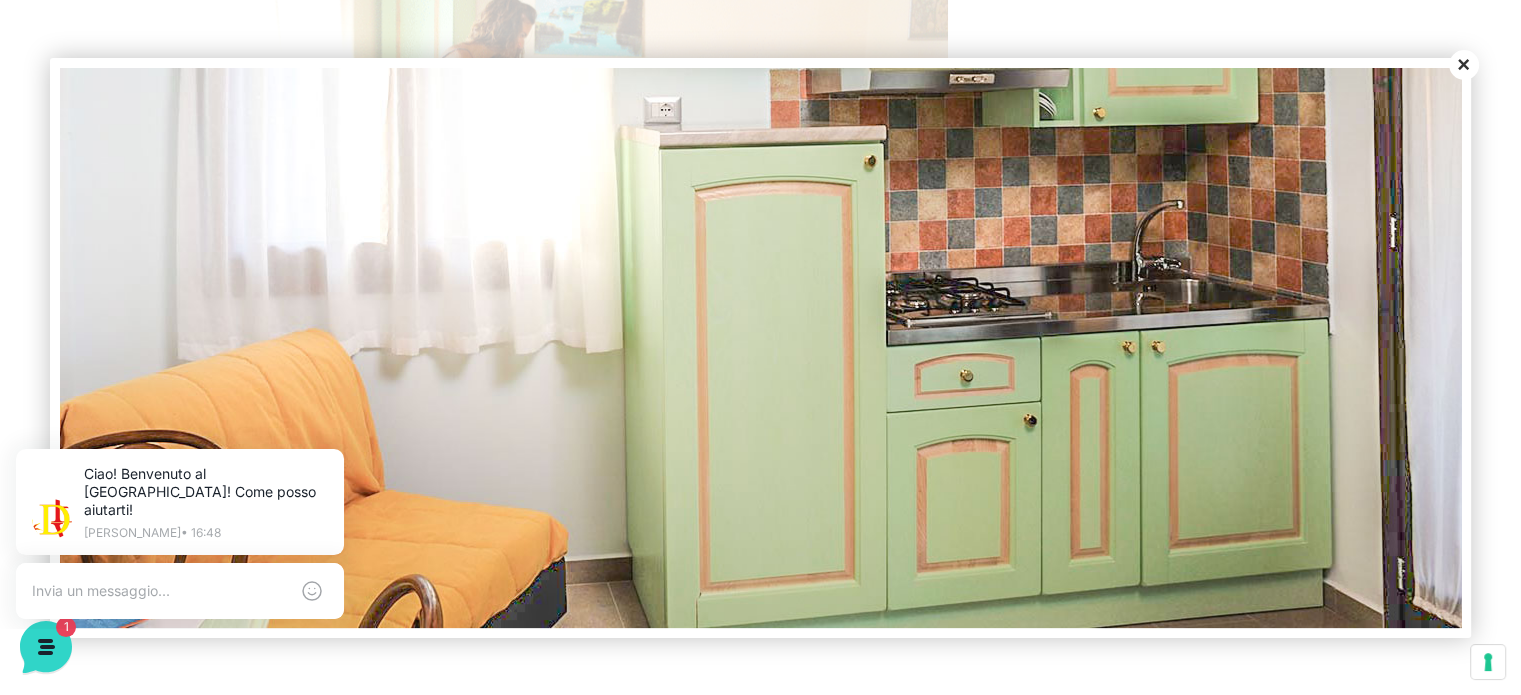 click on "Close" at bounding box center (1464, 65) 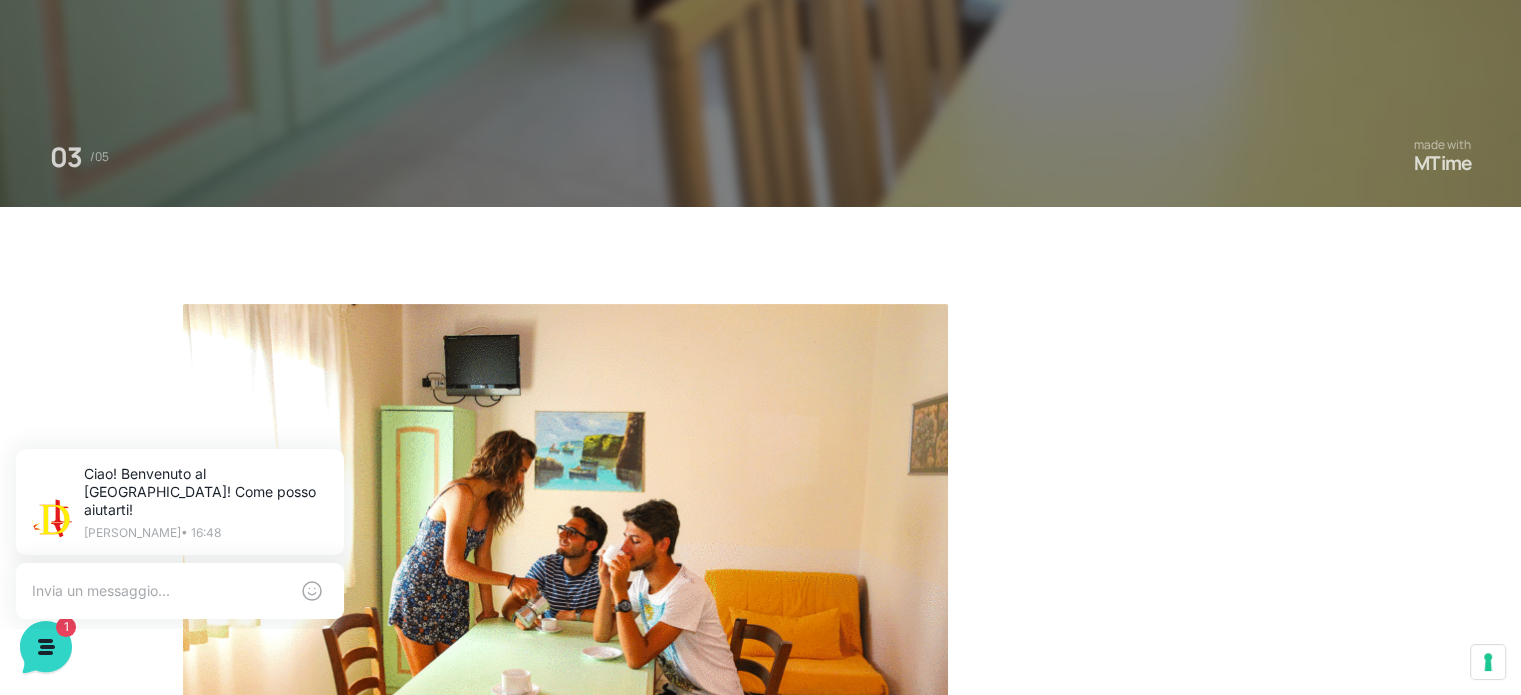 scroll, scrollTop: 0, scrollLeft: 0, axis: both 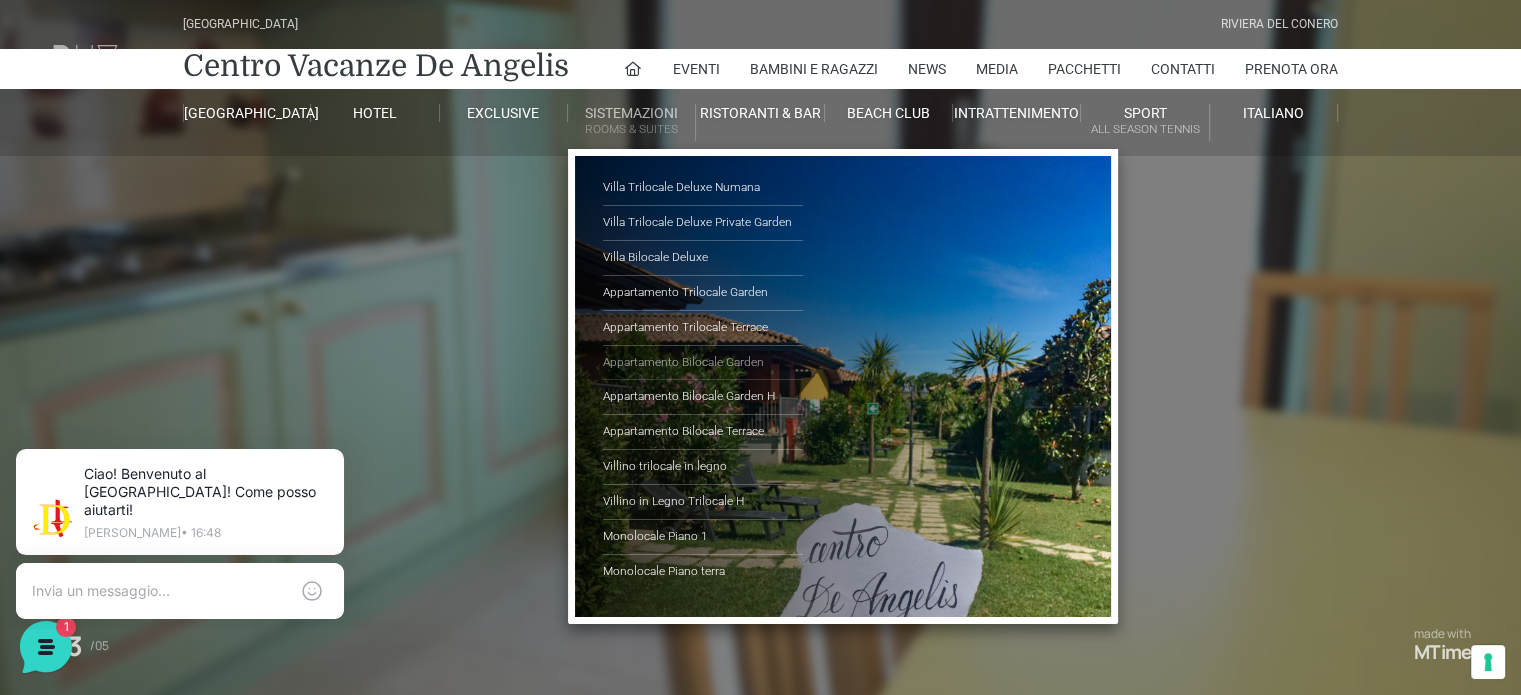 click on "Appartamento Bilocale Garden" at bounding box center (703, 363) 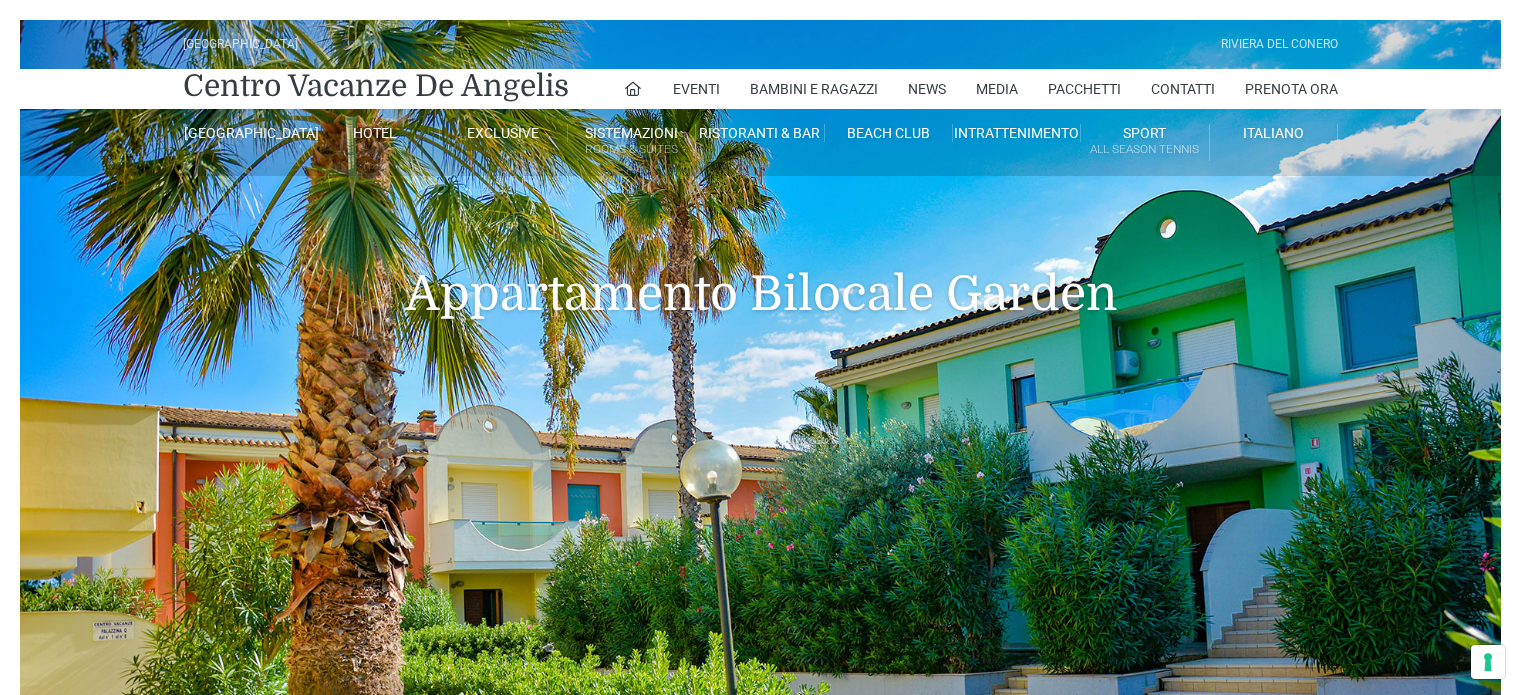 scroll, scrollTop: 0, scrollLeft: 0, axis: both 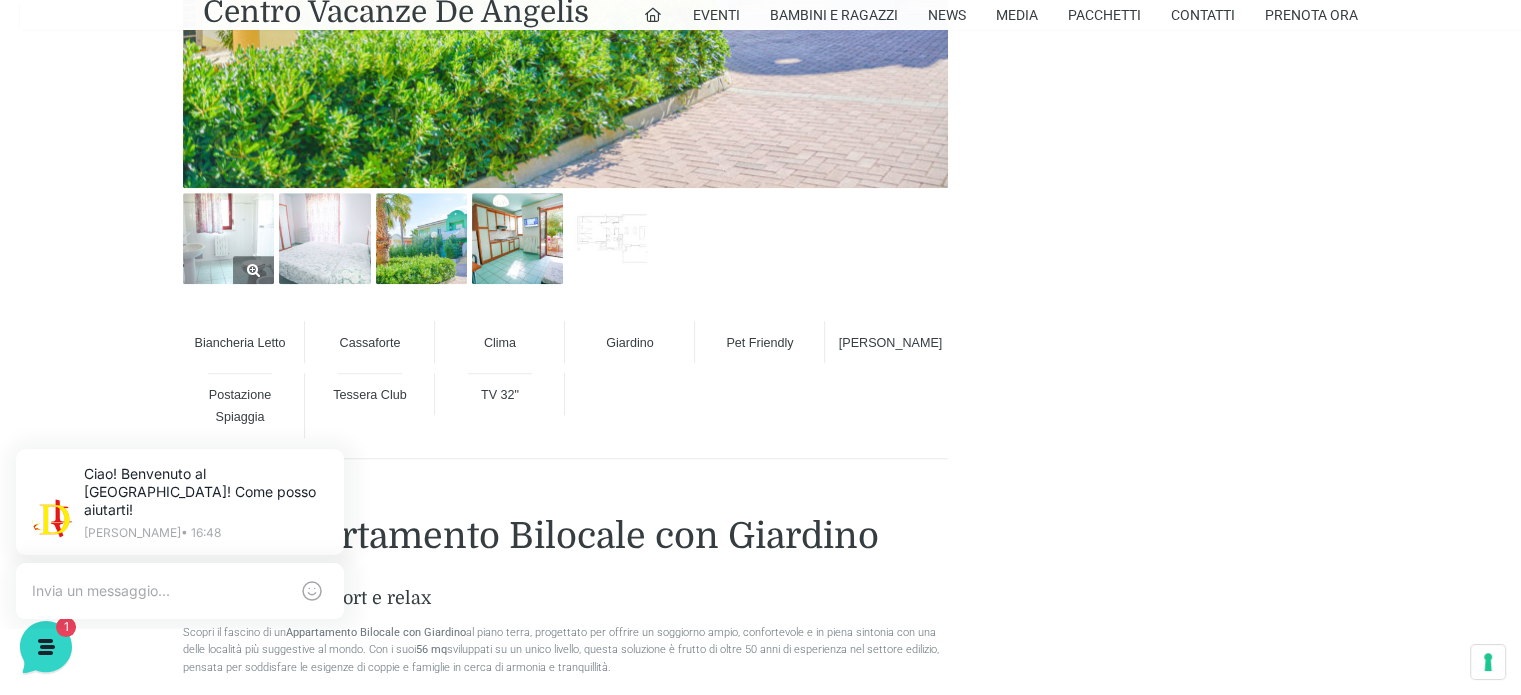 click at bounding box center [228, 238] 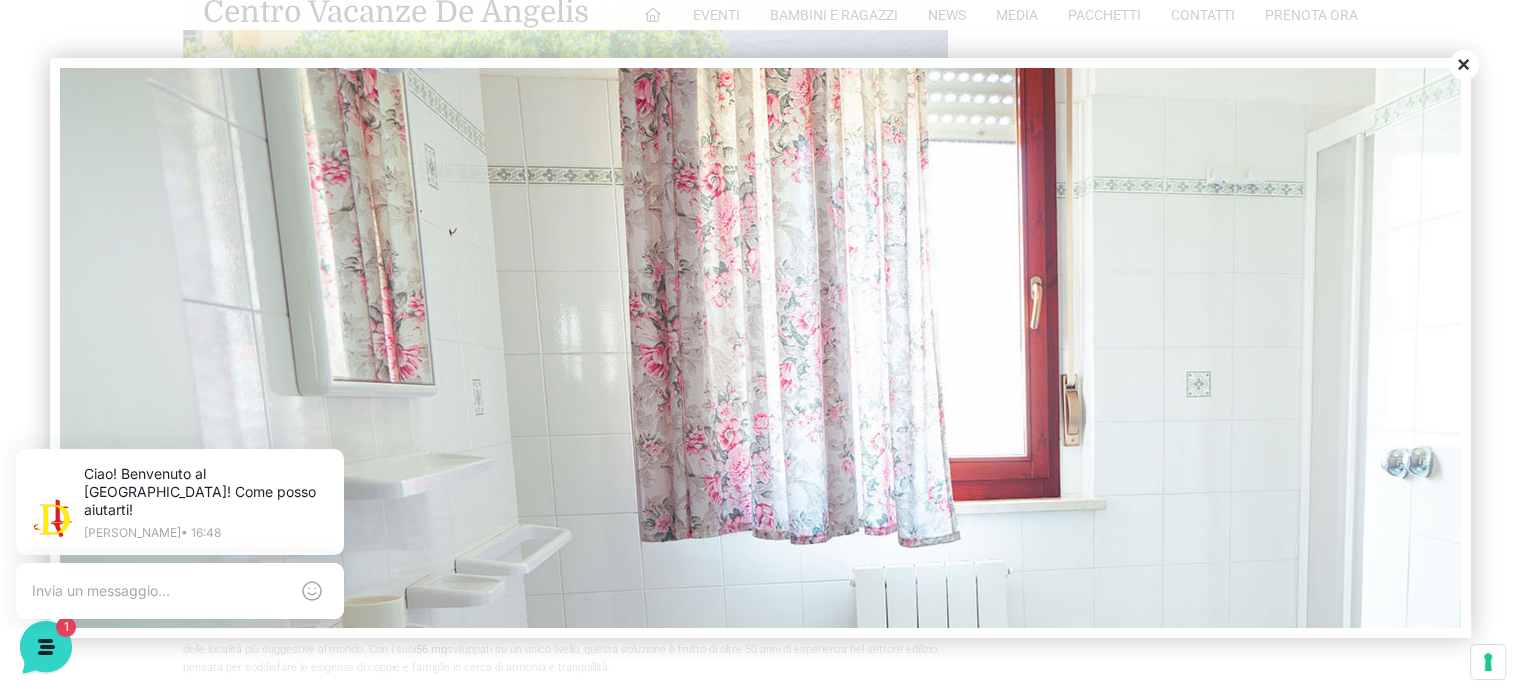 scroll, scrollTop: 0, scrollLeft: 0, axis: both 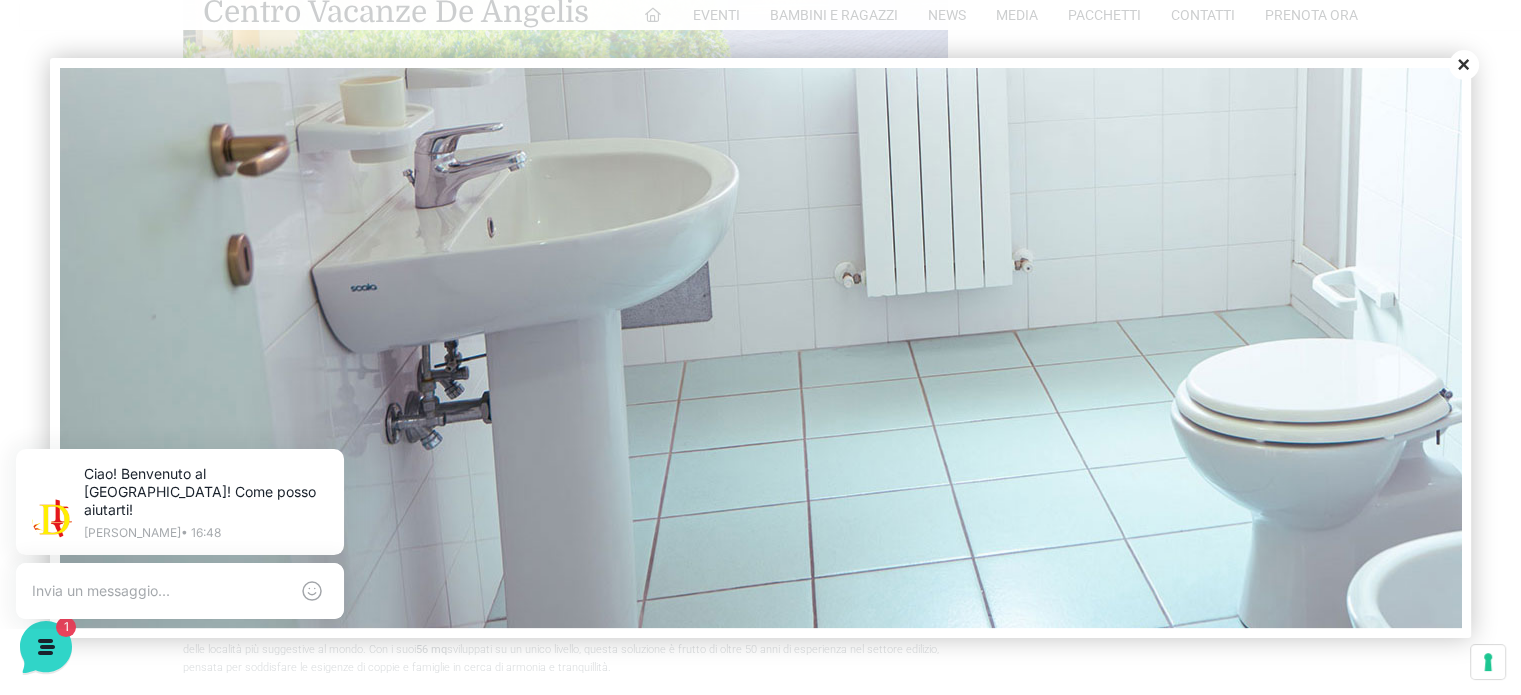 drag, startPoint x: 1456, startPoint y: 208, endPoint x: 1521, endPoint y: 584, distance: 381.577 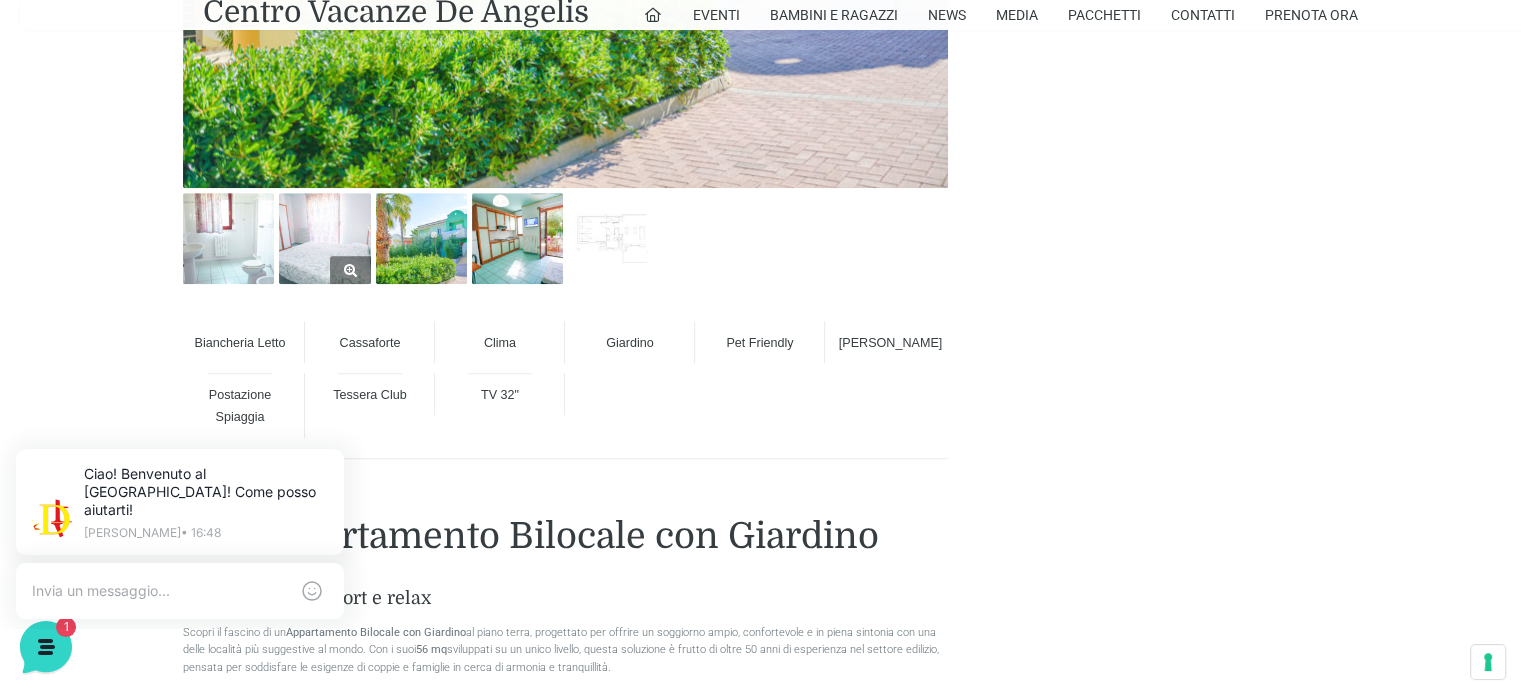 click at bounding box center (324, 238) 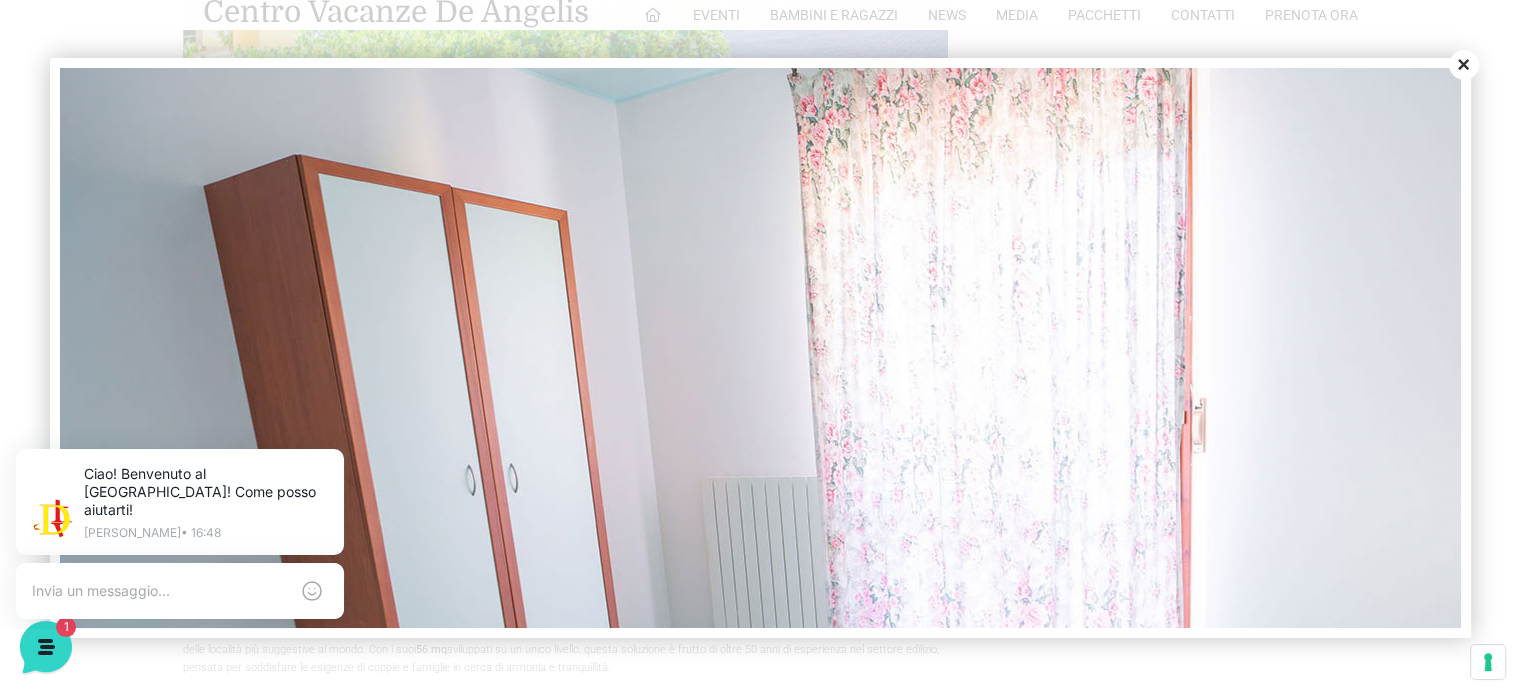 scroll, scrollTop: 0, scrollLeft: 0, axis: both 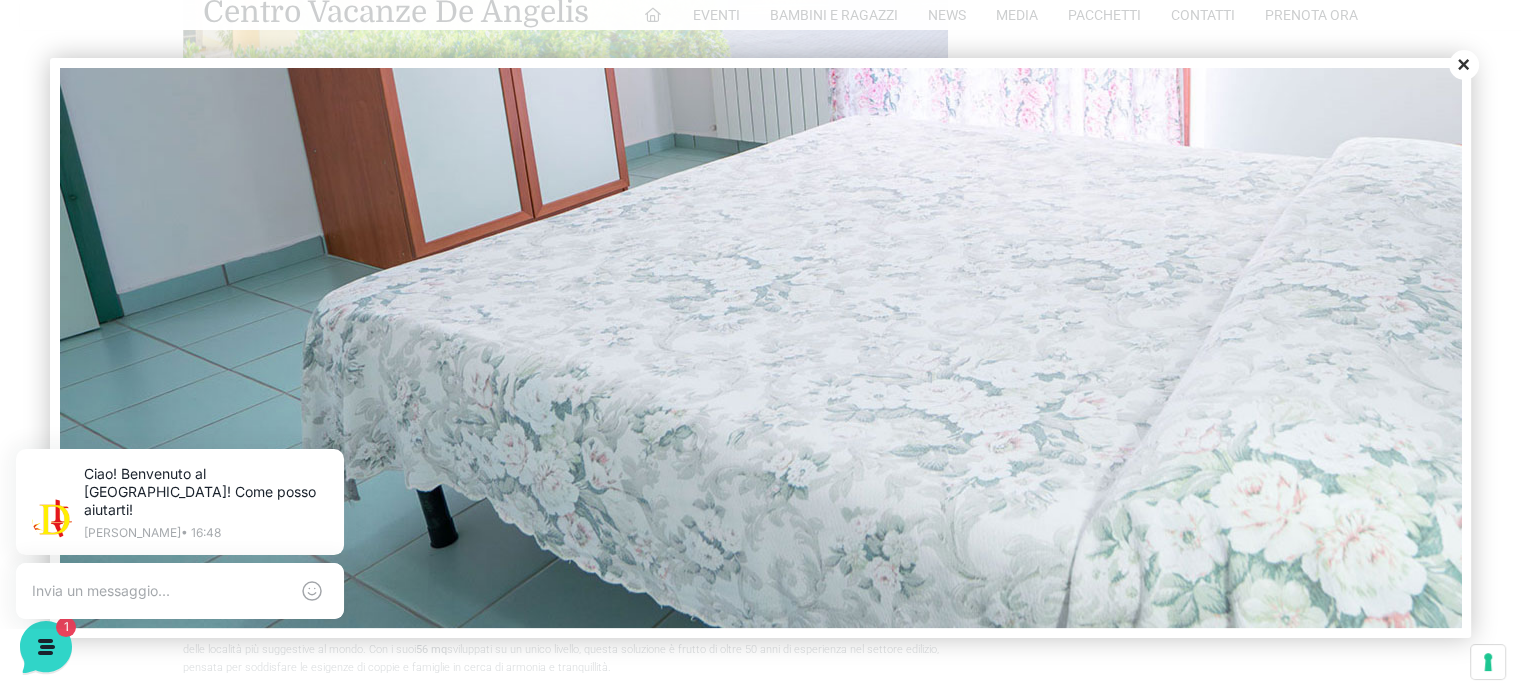click on "Close" at bounding box center [1464, 65] 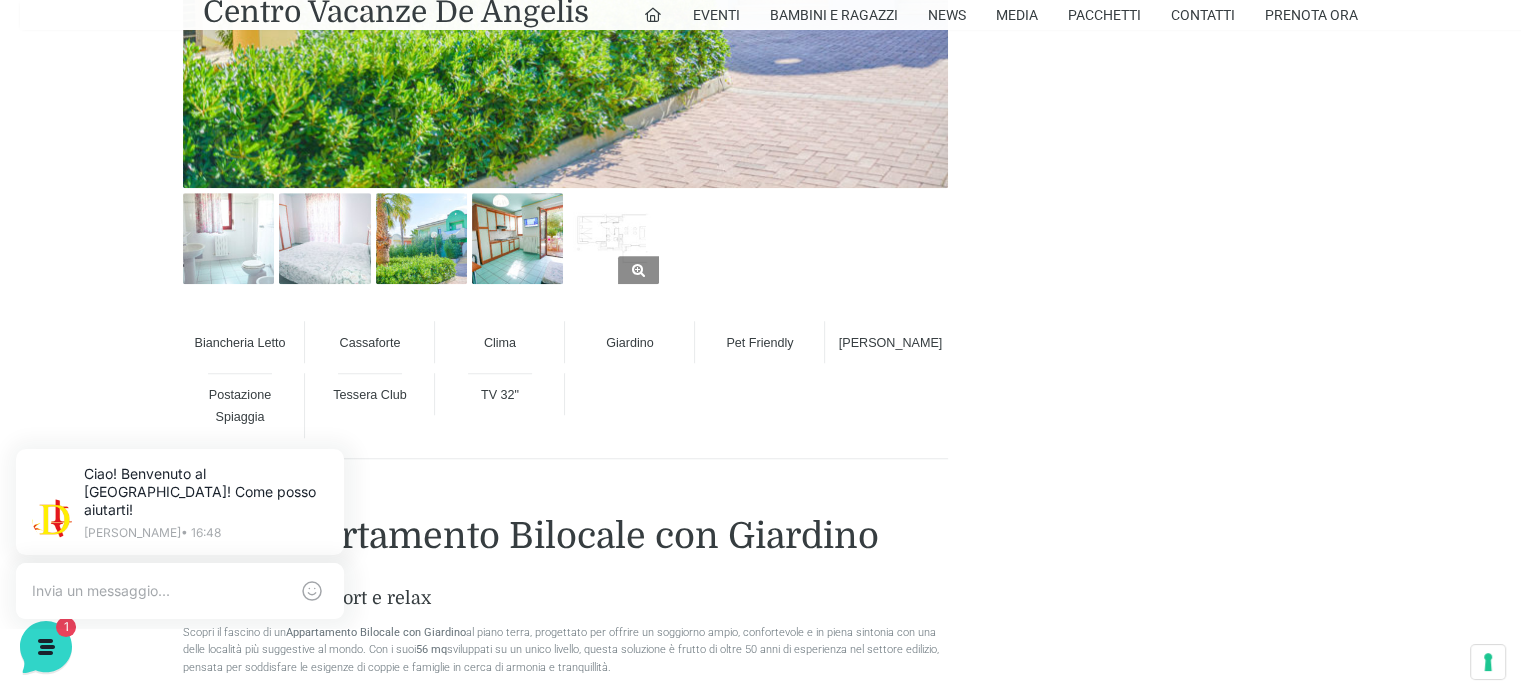 click at bounding box center (613, 238) 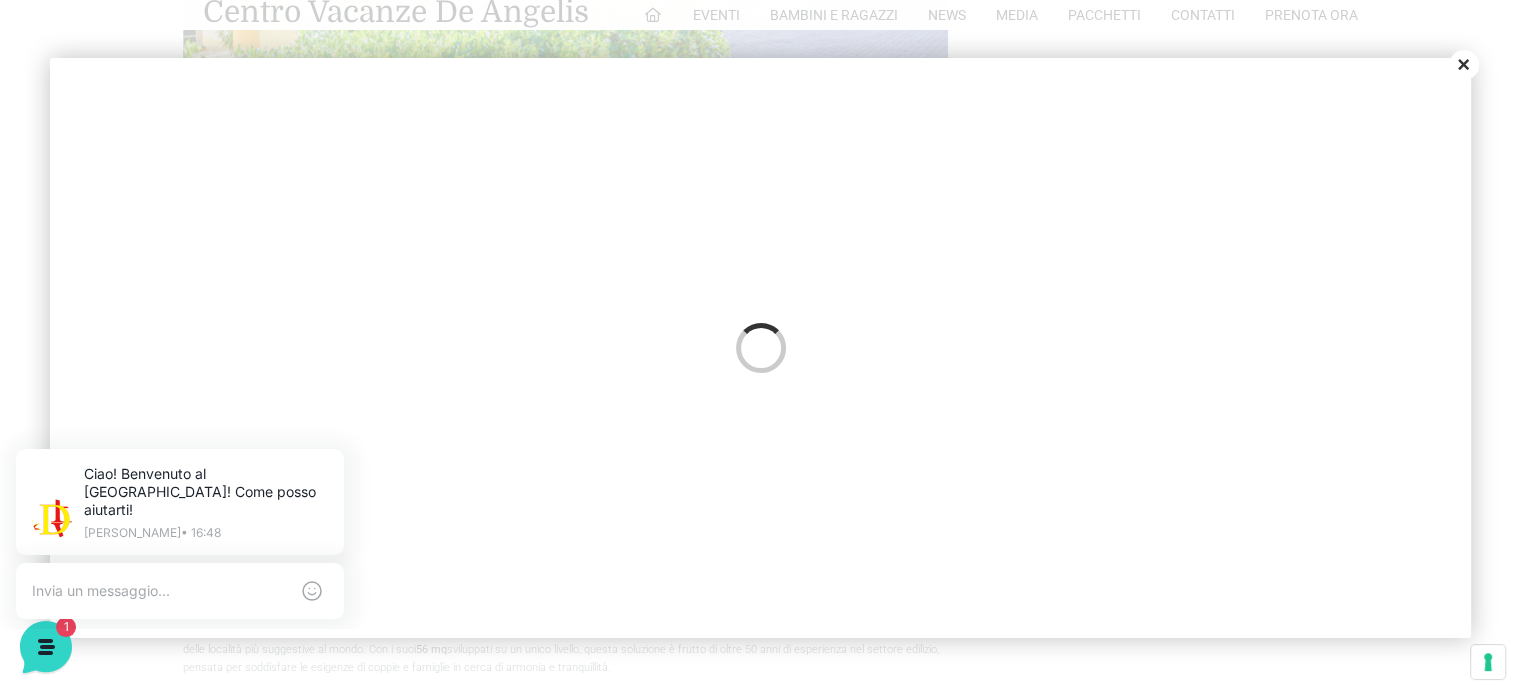 scroll, scrollTop: 0, scrollLeft: 0, axis: both 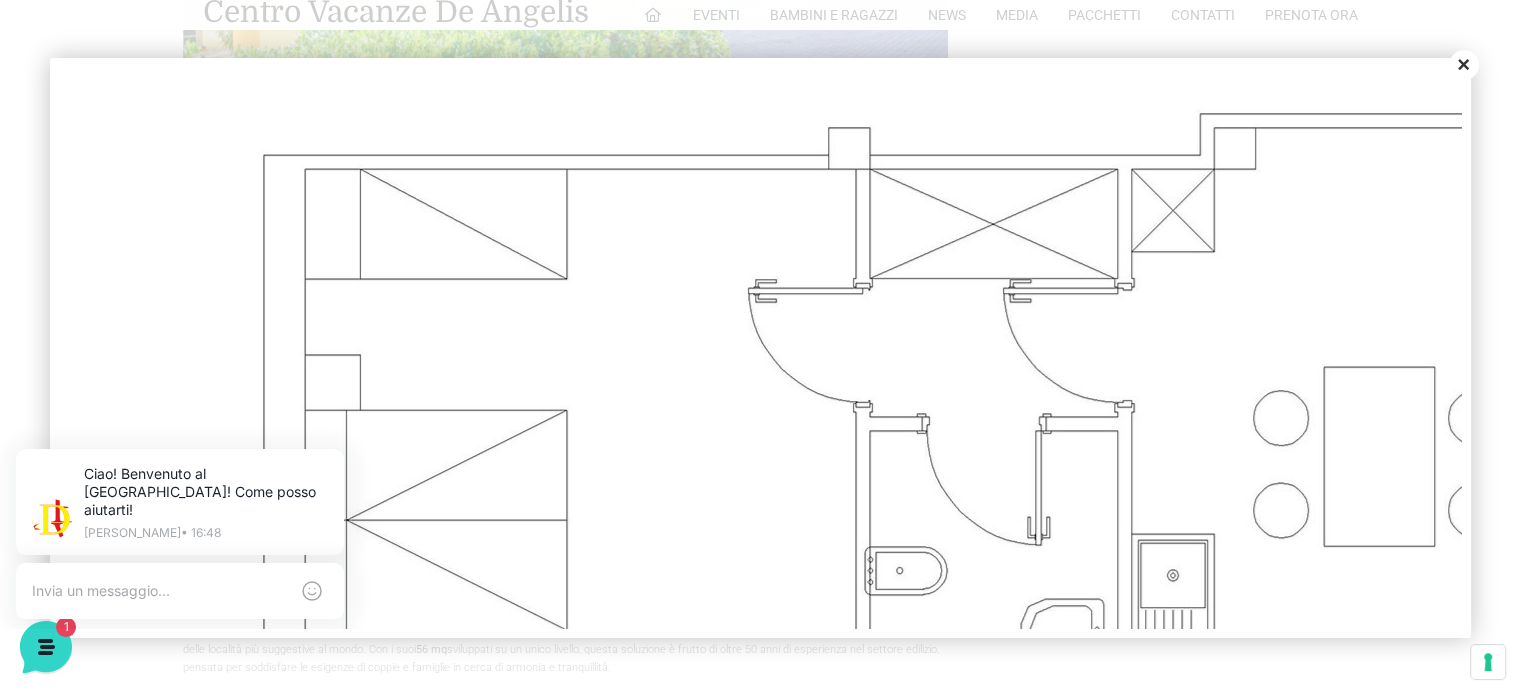 drag, startPoint x: 1460, startPoint y: 300, endPoint x: 1467, endPoint y: 397, distance: 97.25225 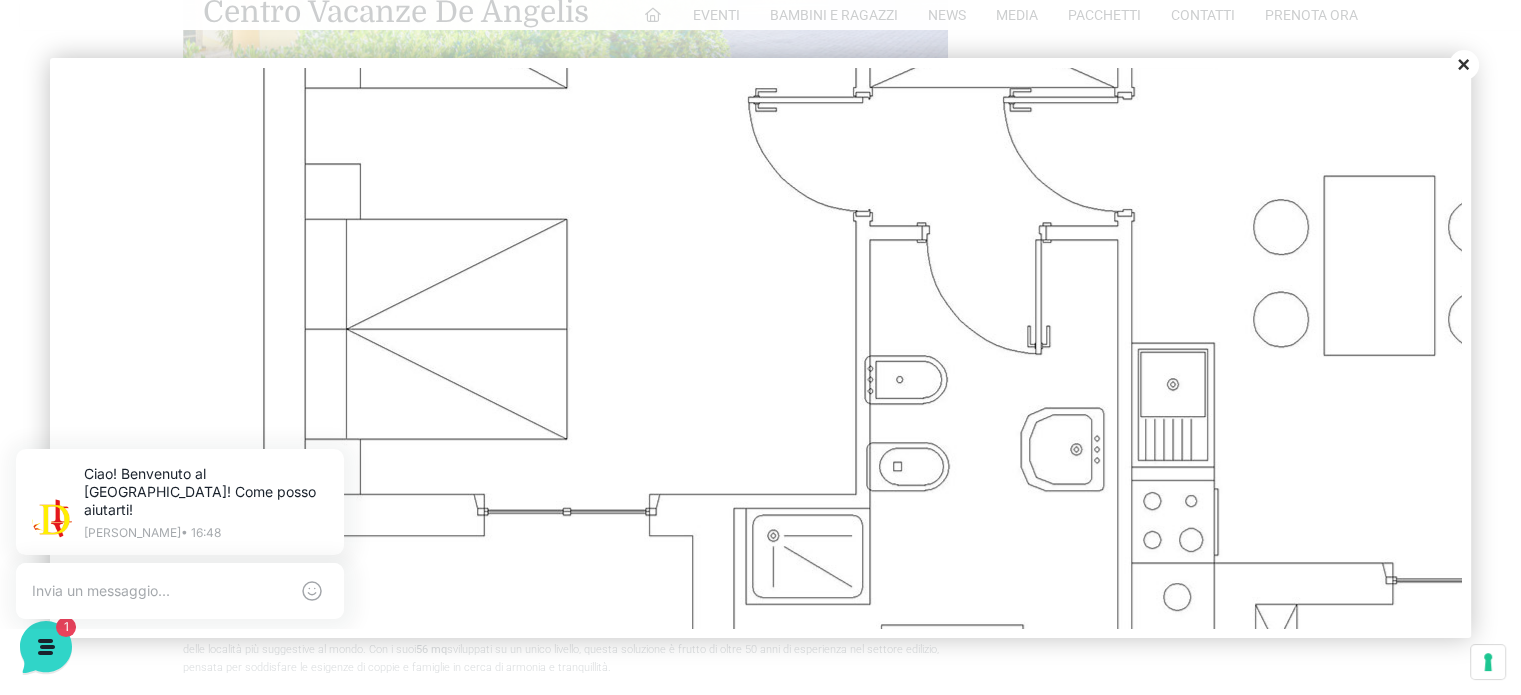 scroll, scrollTop: 576, scrollLeft: 0, axis: vertical 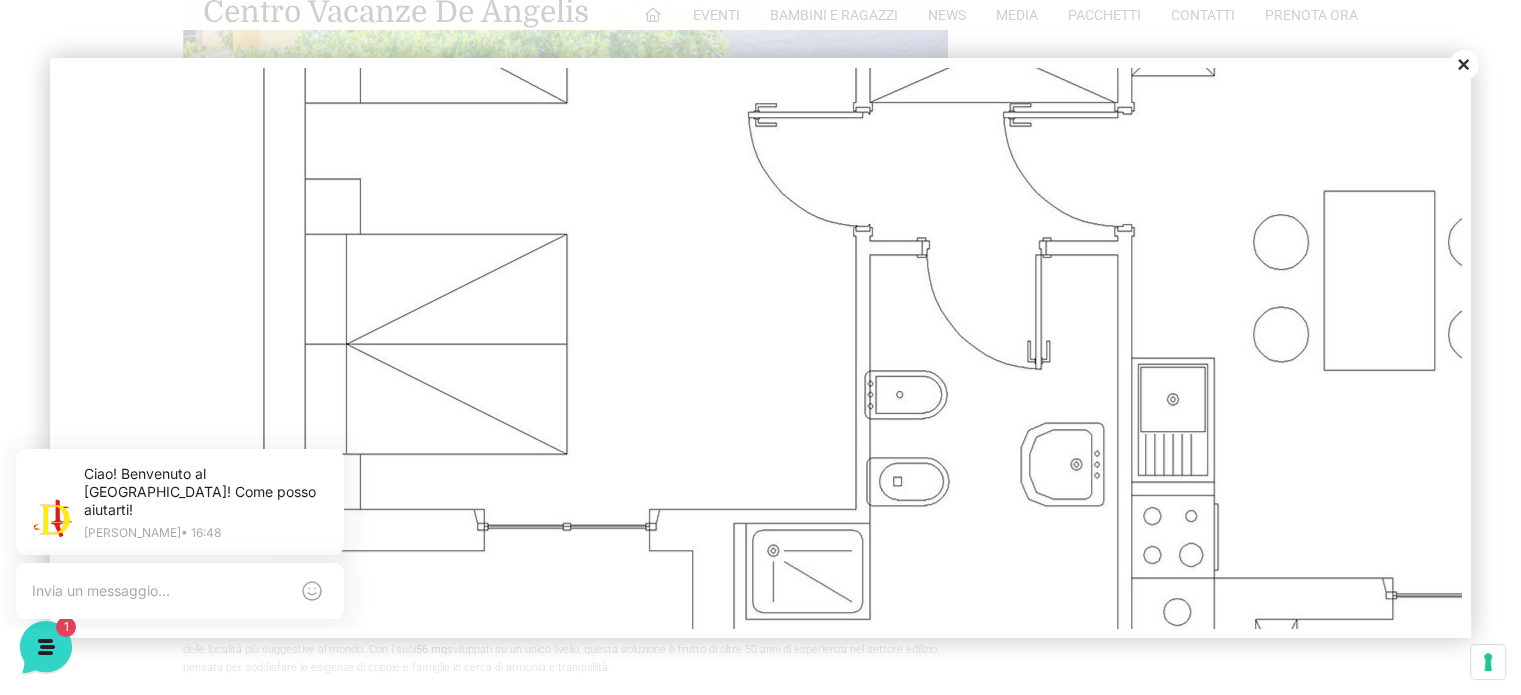 click on "Close" at bounding box center [1464, 65] 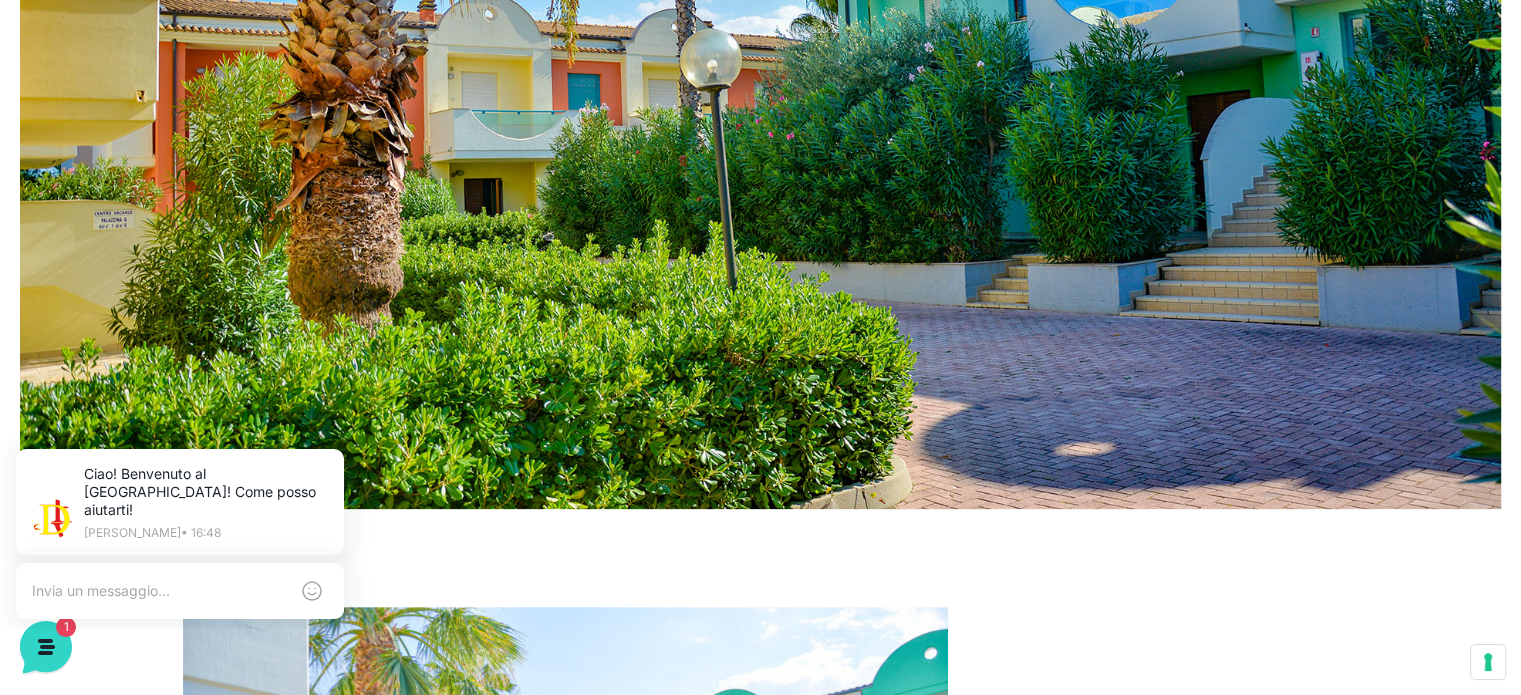 scroll, scrollTop: 0, scrollLeft: 0, axis: both 